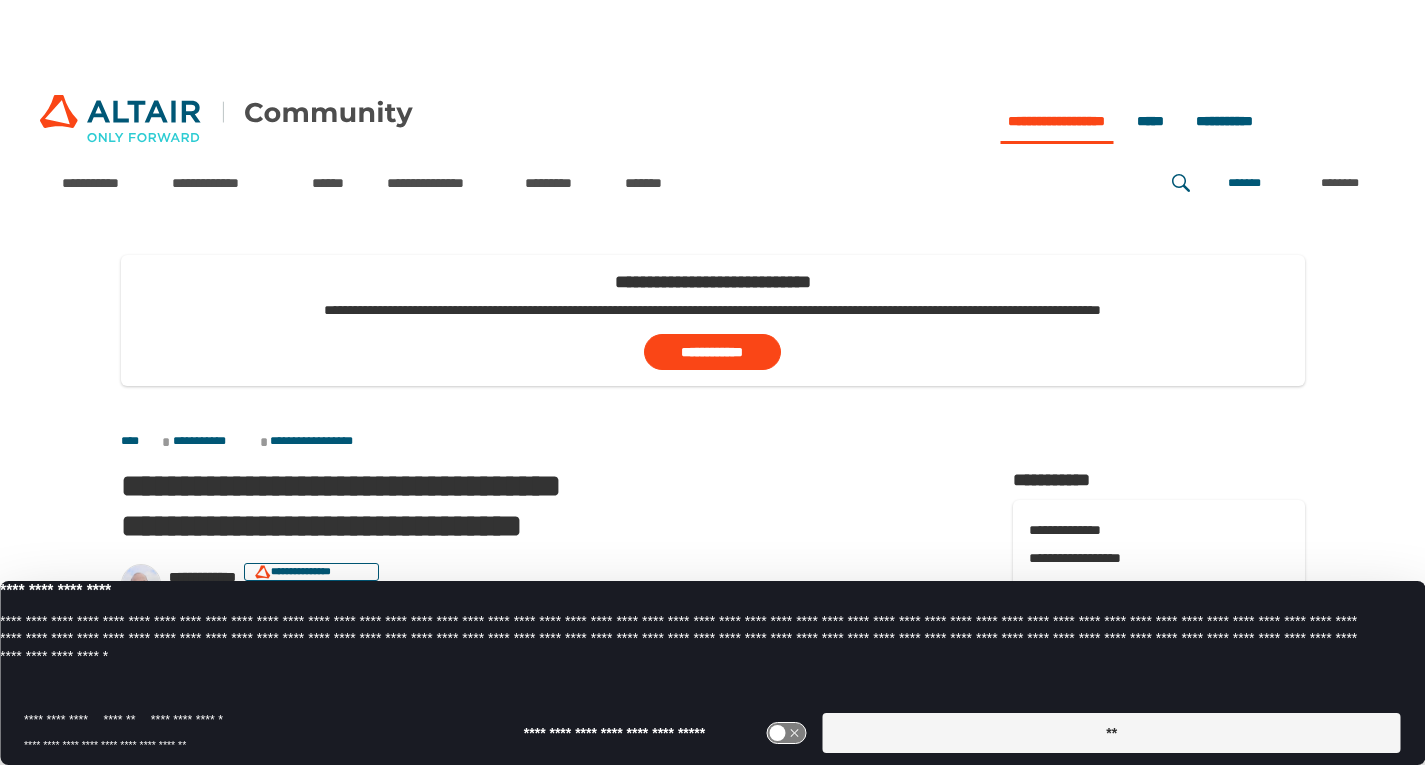 scroll, scrollTop: 0, scrollLeft: 0, axis: both 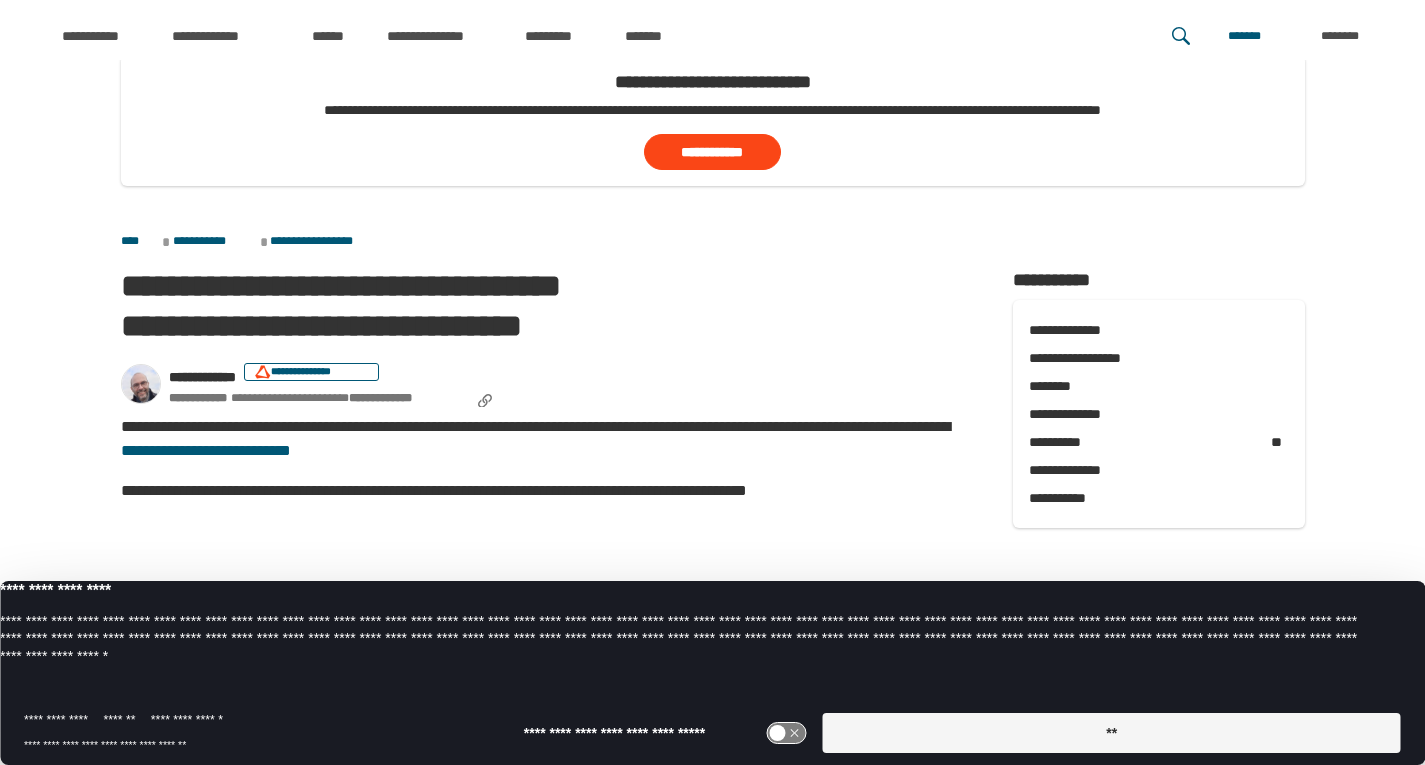 drag, startPoint x: 895, startPoint y: 723, endPoint x: 753, endPoint y: 716, distance: 142.17242 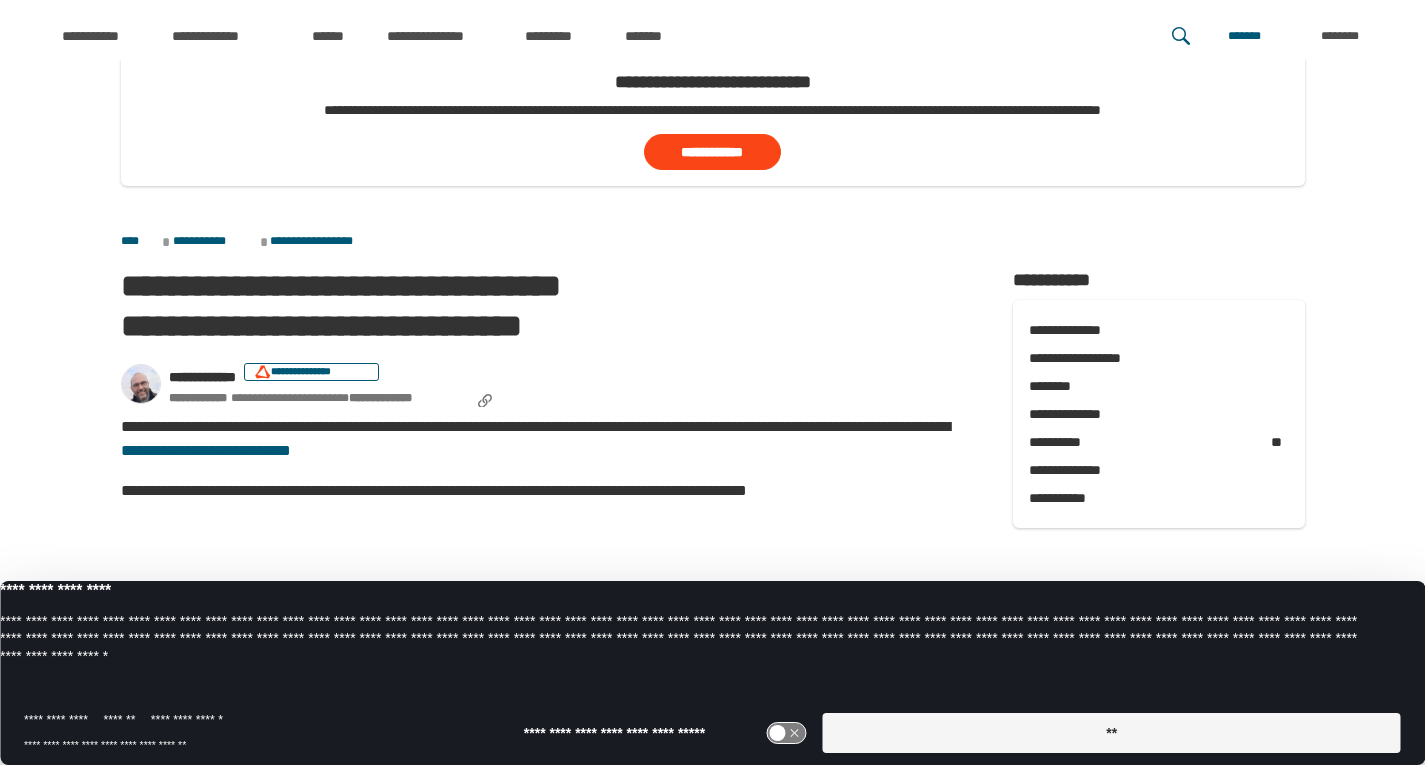 click on "**" at bounding box center [1112, 733] 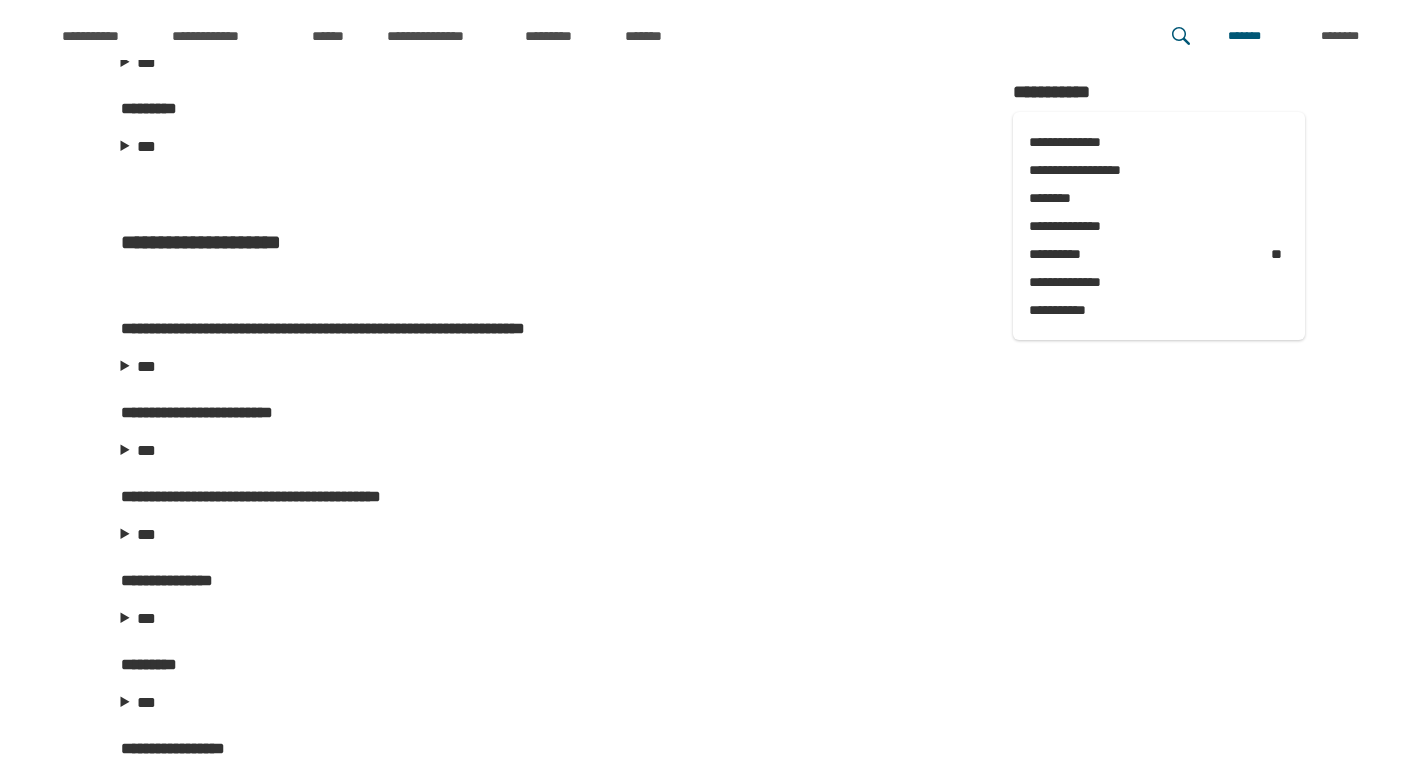 scroll, scrollTop: 3200, scrollLeft: 0, axis: vertical 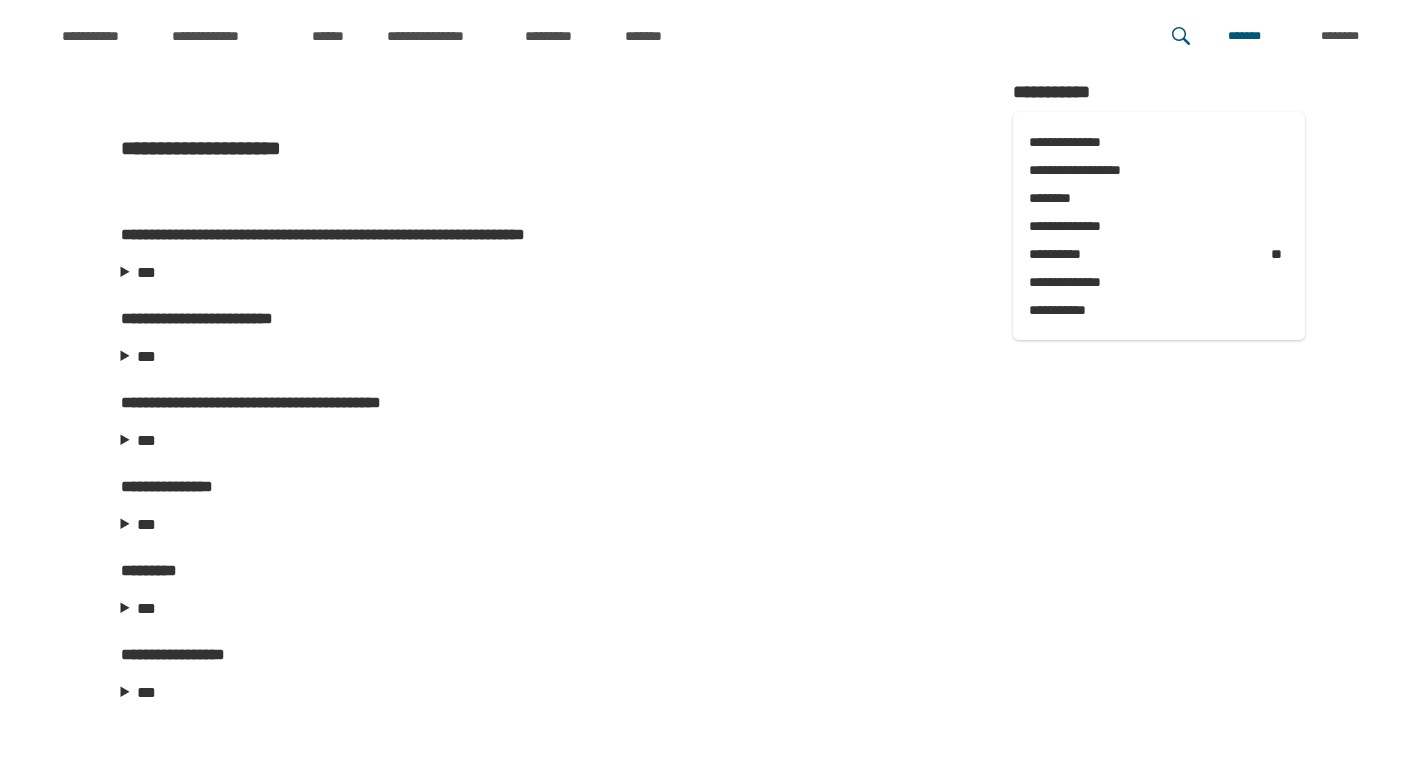 click on "***" at bounding box center [547, 525] 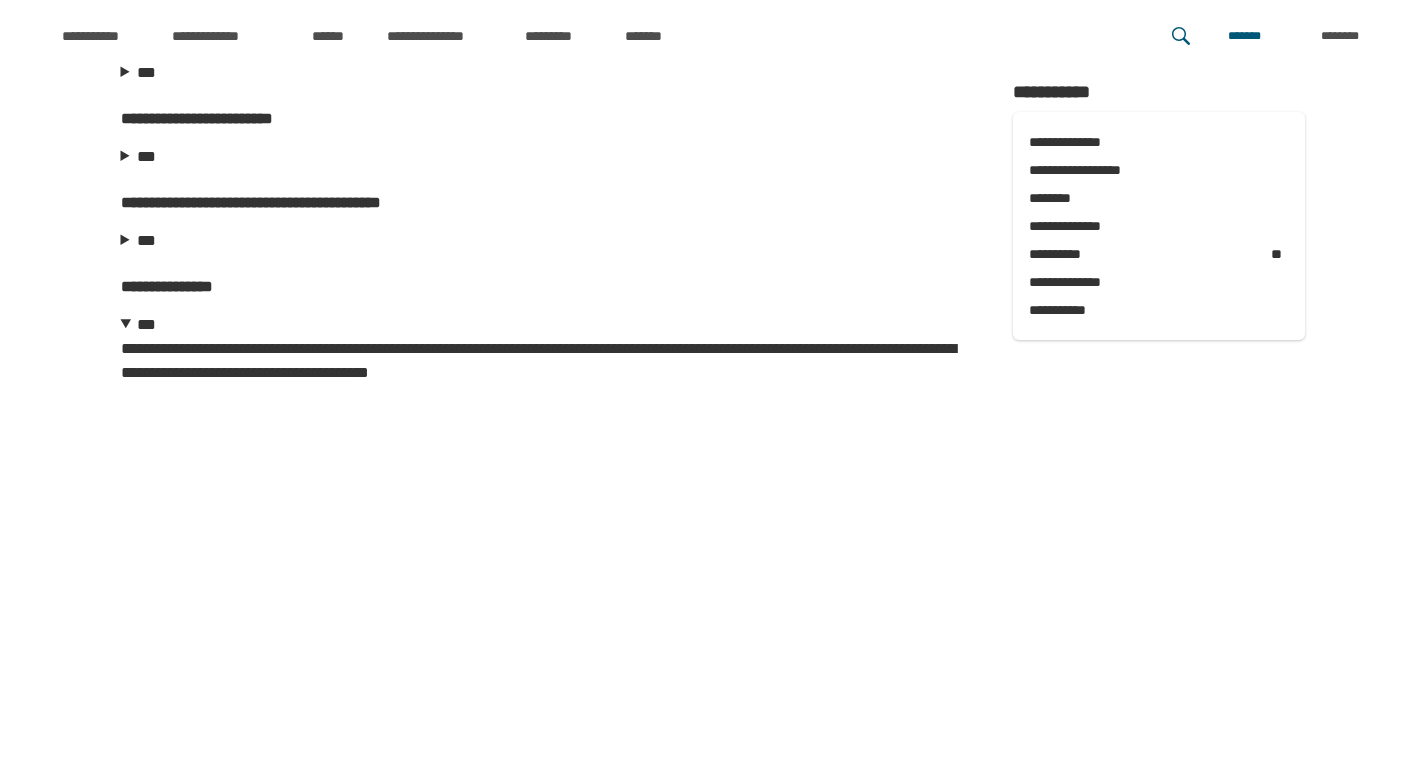 scroll, scrollTop: 3300, scrollLeft: 0, axis: vertical 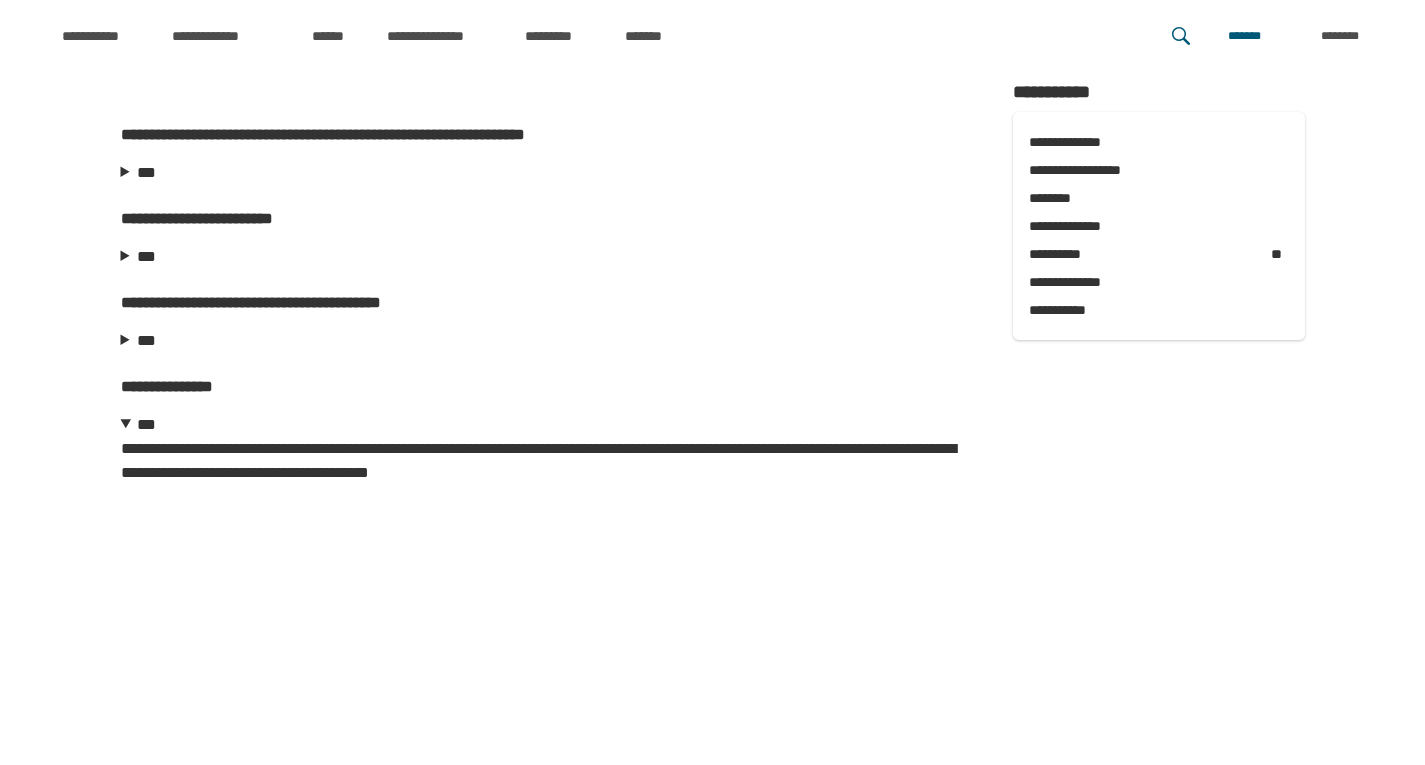 click on "***" at bounding box center [547, 425] 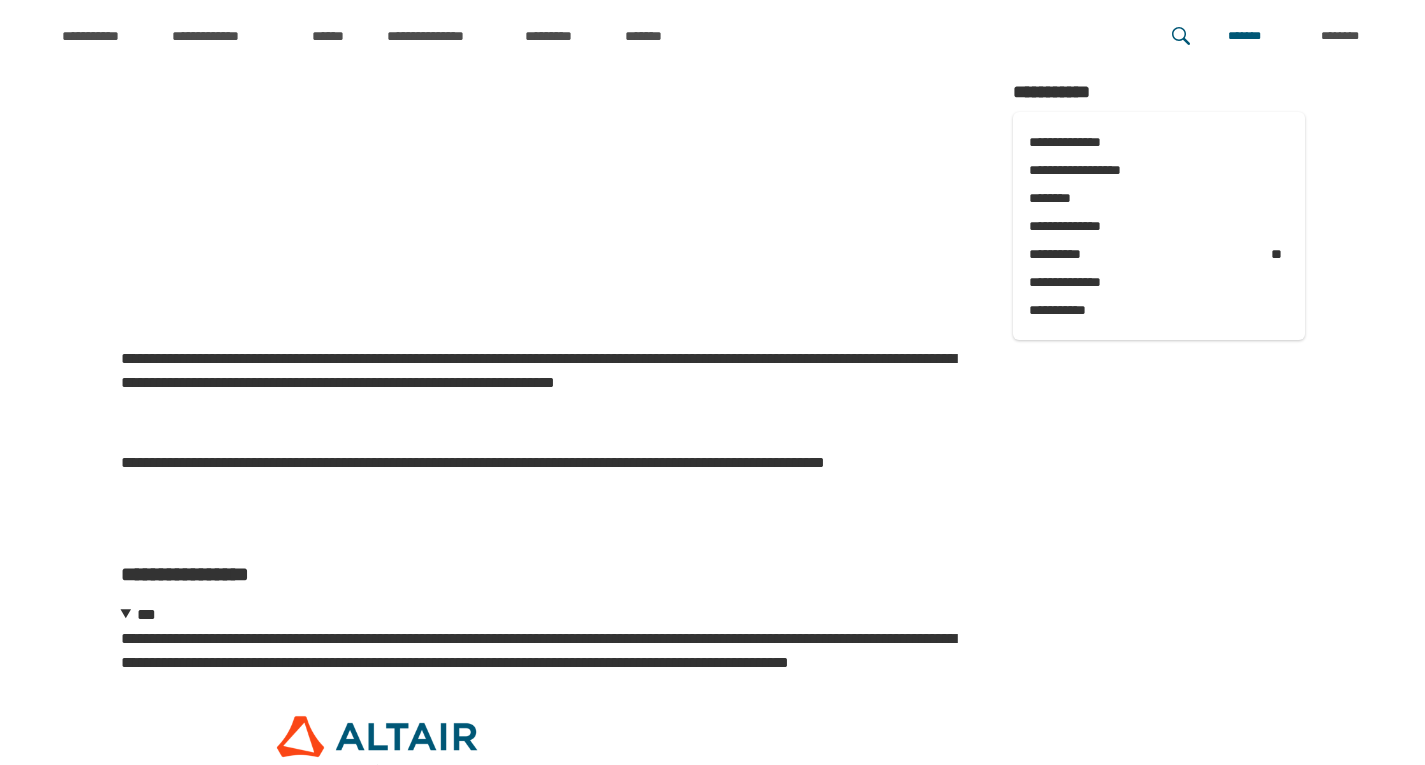 scroll, scrollTop: 900, scrollLeft: 0, axis: vertical 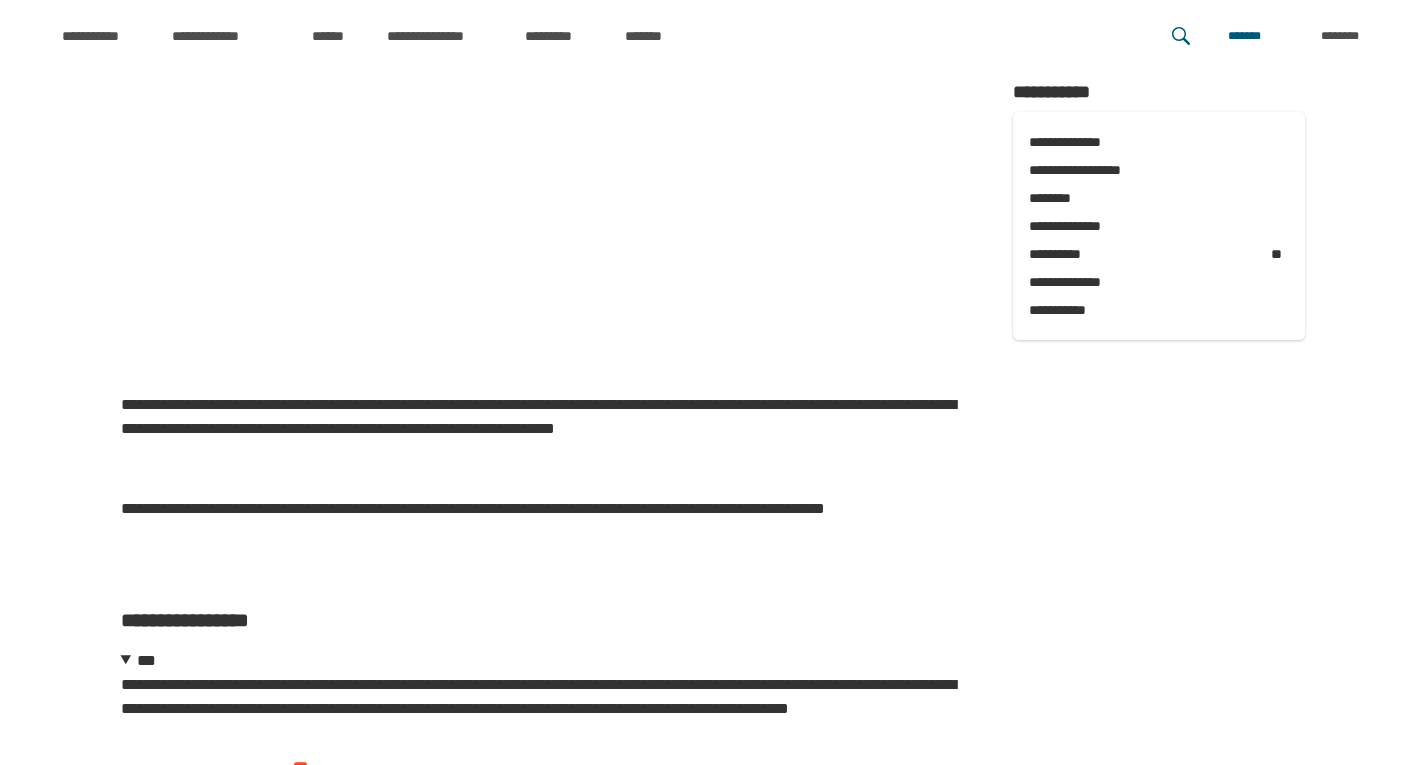 click on "***" at bounding box center [547, 661] 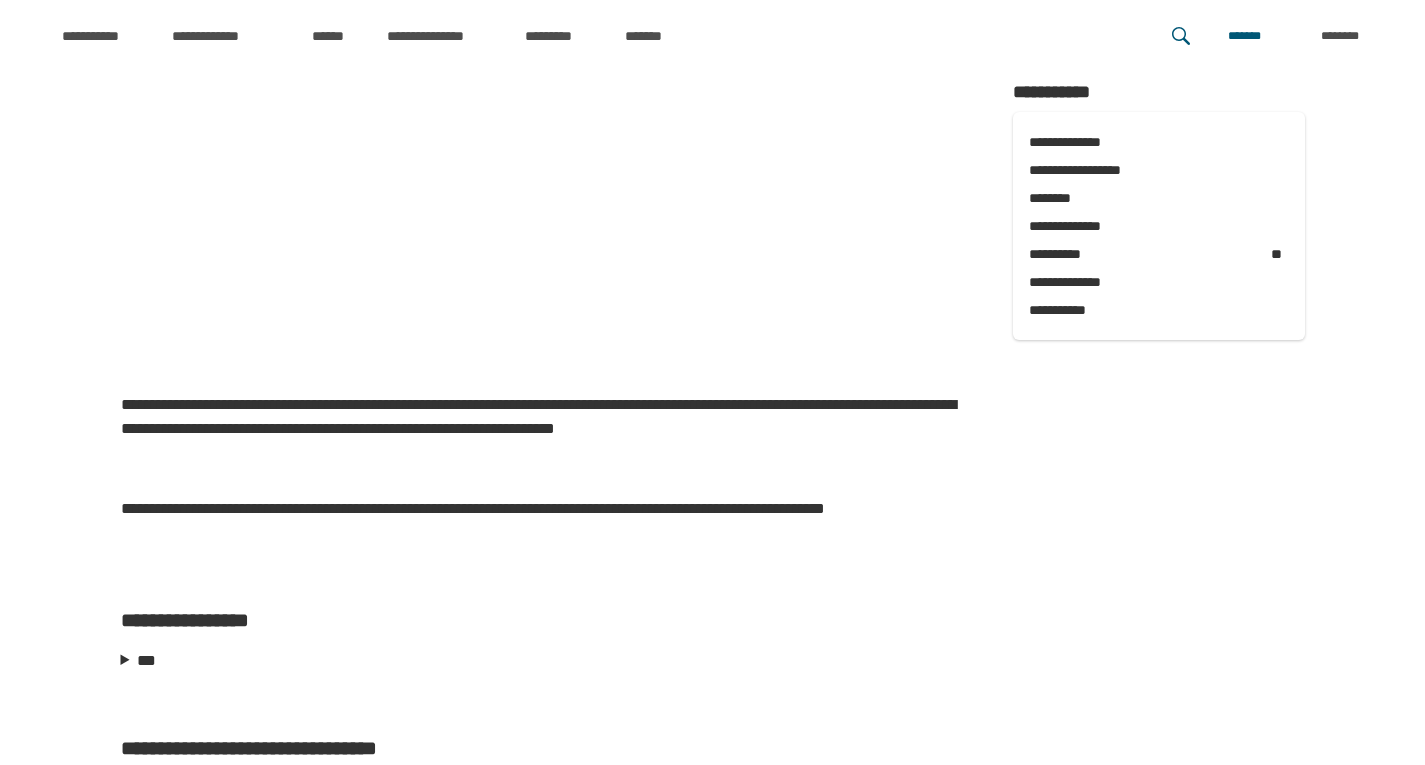 scroll, scrollTop: 1200, scrollLeft: 0, axis: vertical 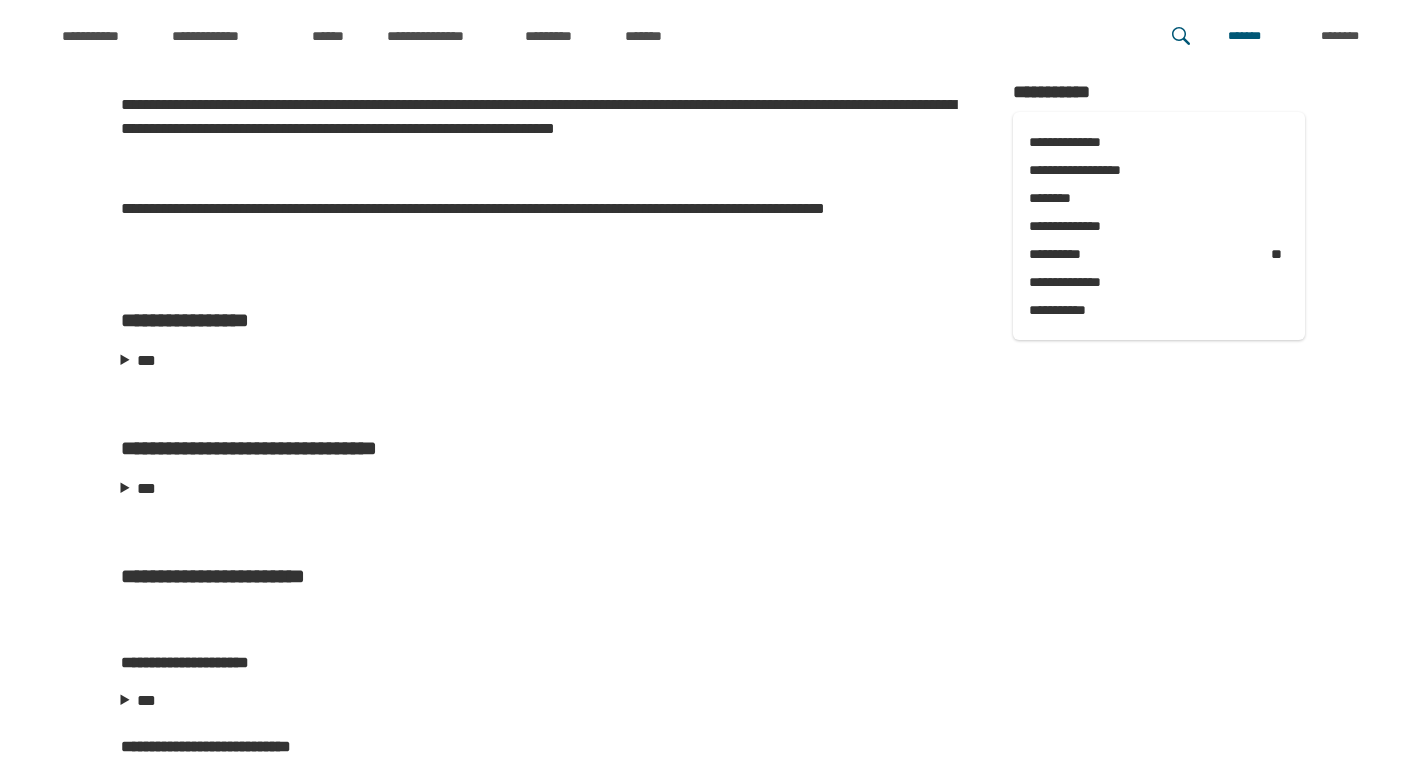 click on "***" at bounding box center (547, 361) 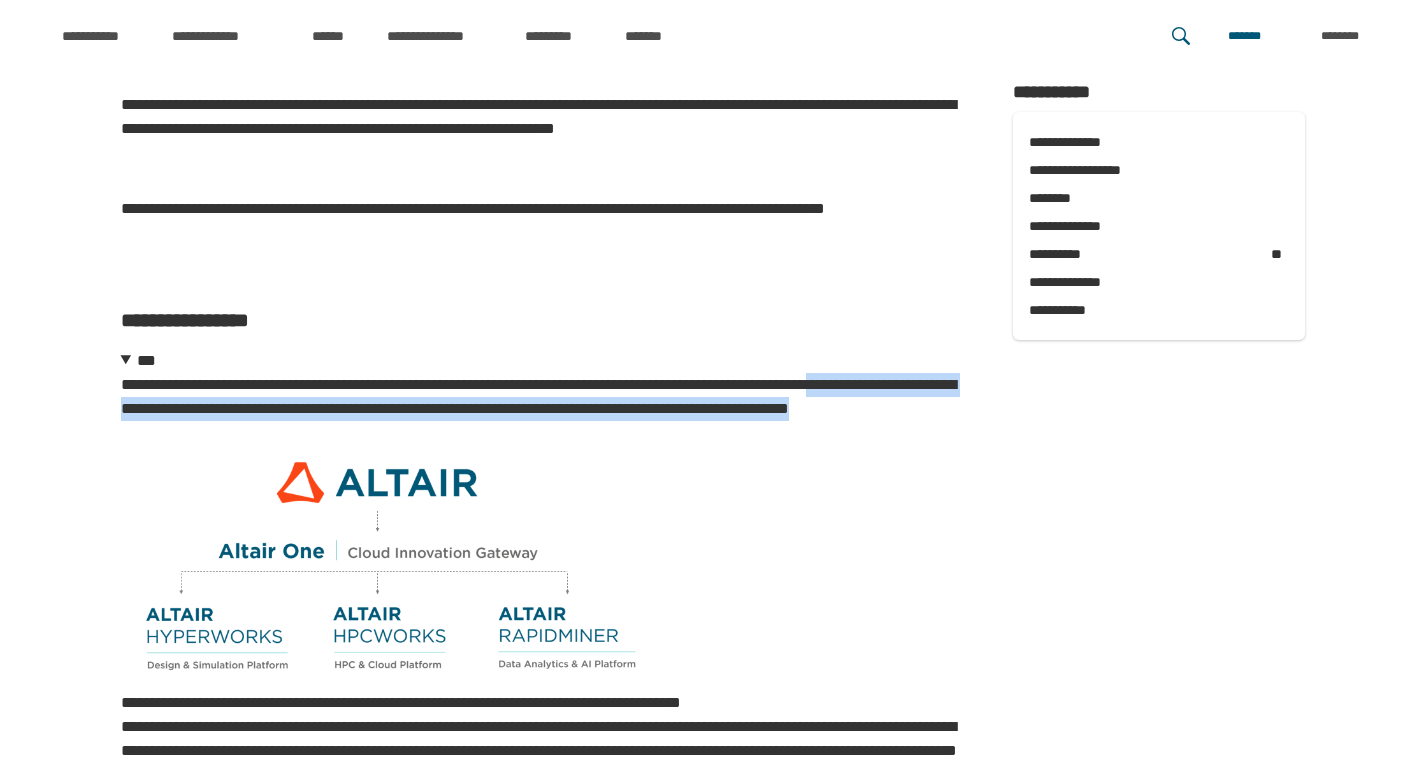 drag, startPoint x: 201, startPoint y: 408, endPoint x: 561, endPoint y: 426, distance: 360.4497 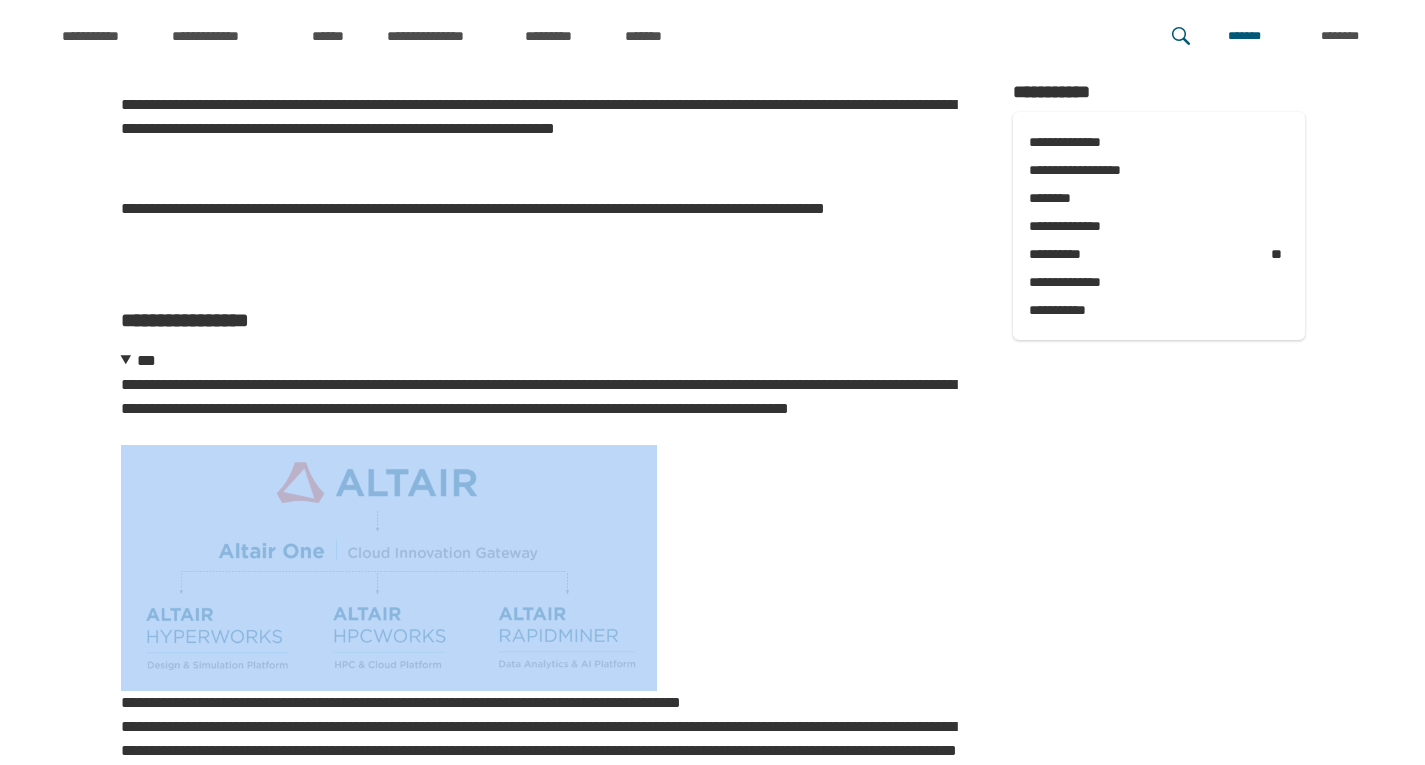 click on "**********" at bounding box center [547, 409] 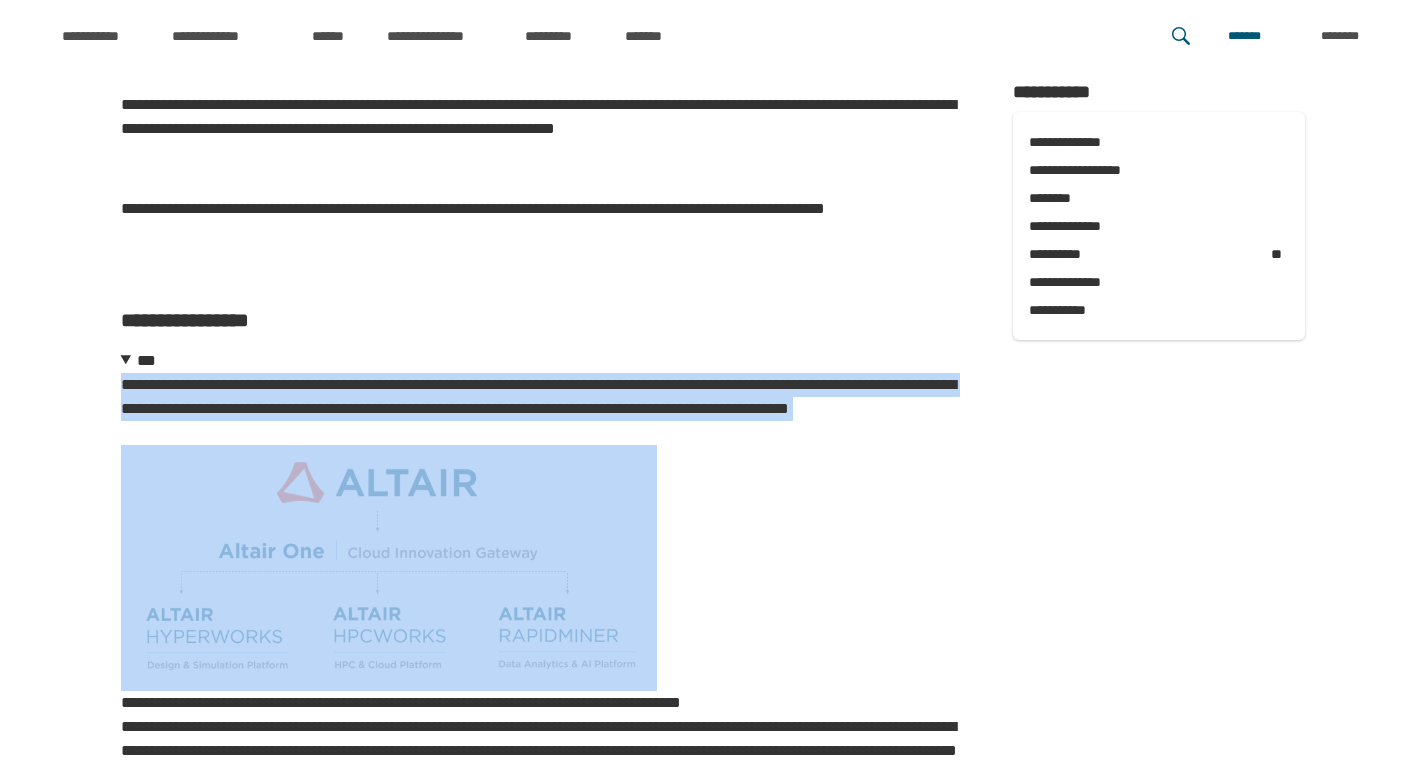 click on "**********" at bounding box center (547, 409) 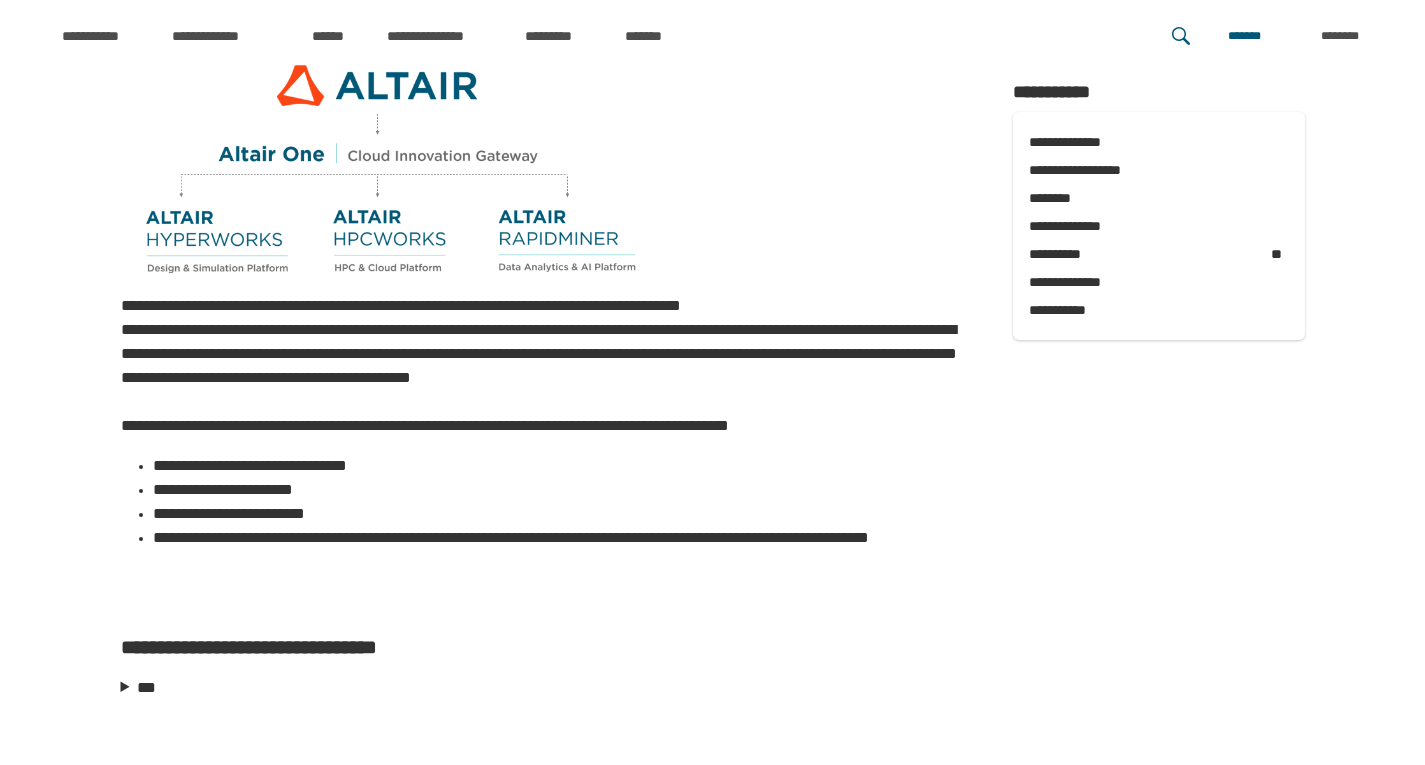 scroll, scrollTop: 1600, scrollLeft: 0, axis: vertical 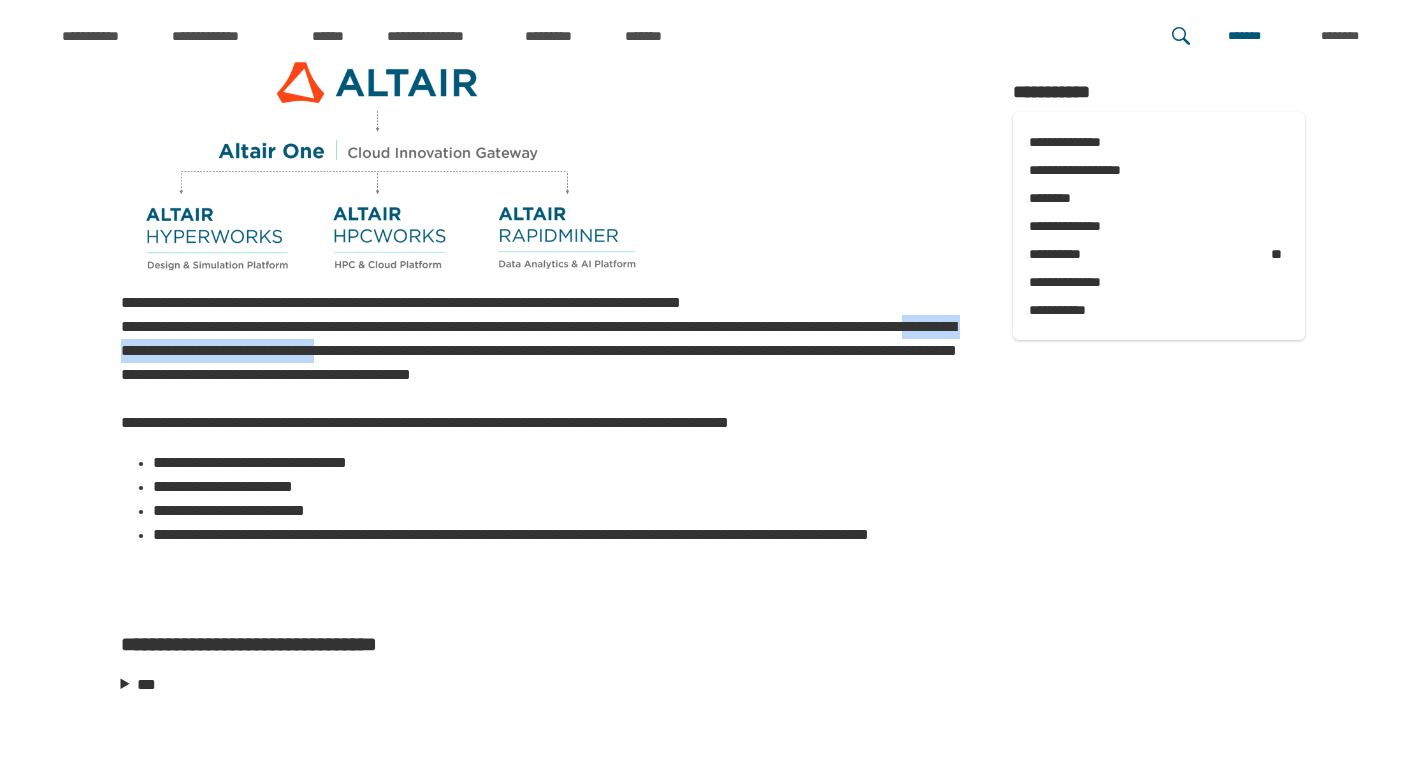 drag, startPoint x: 331, startPoint y: 344, endPoint x: 643, endPoint y: 358, distance: 312.31393 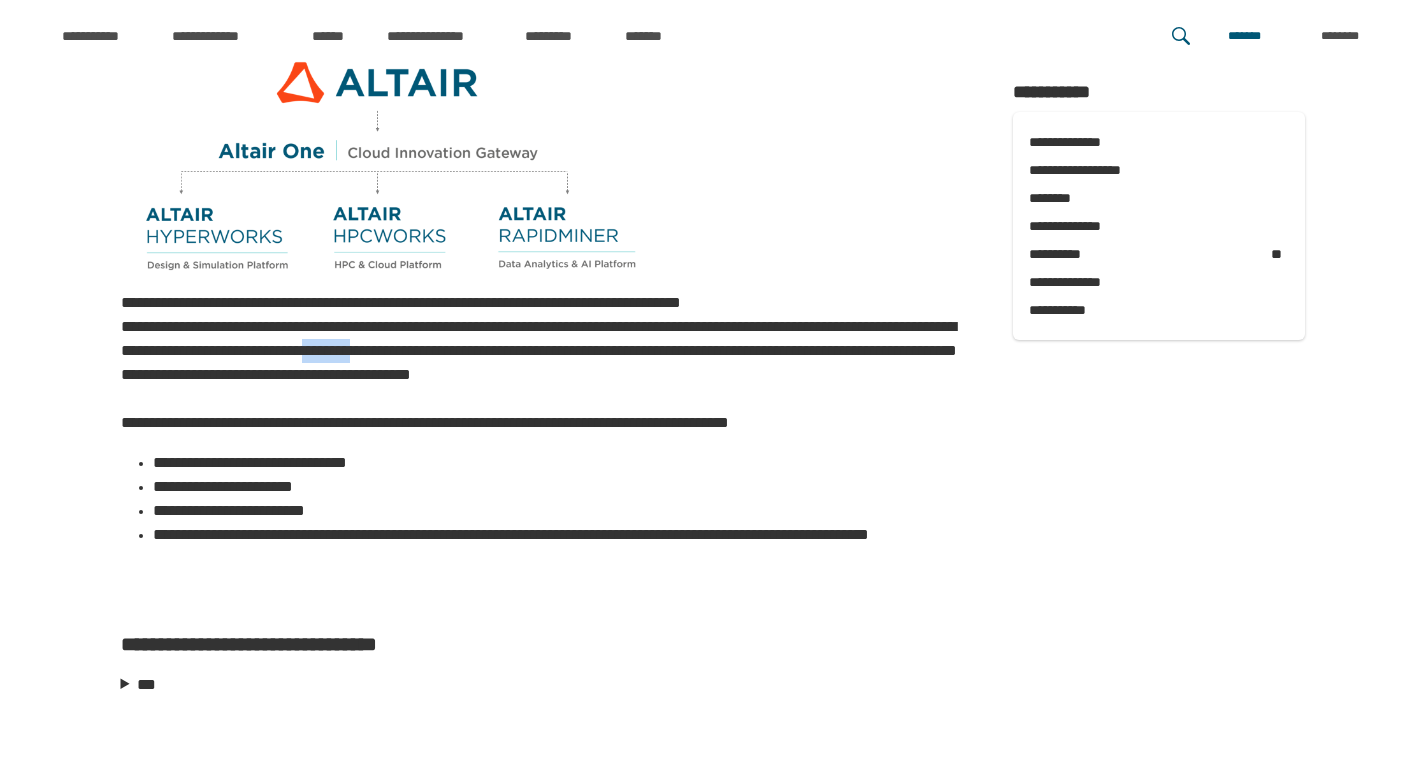 click on "**********" at bounding box center [547, 363] 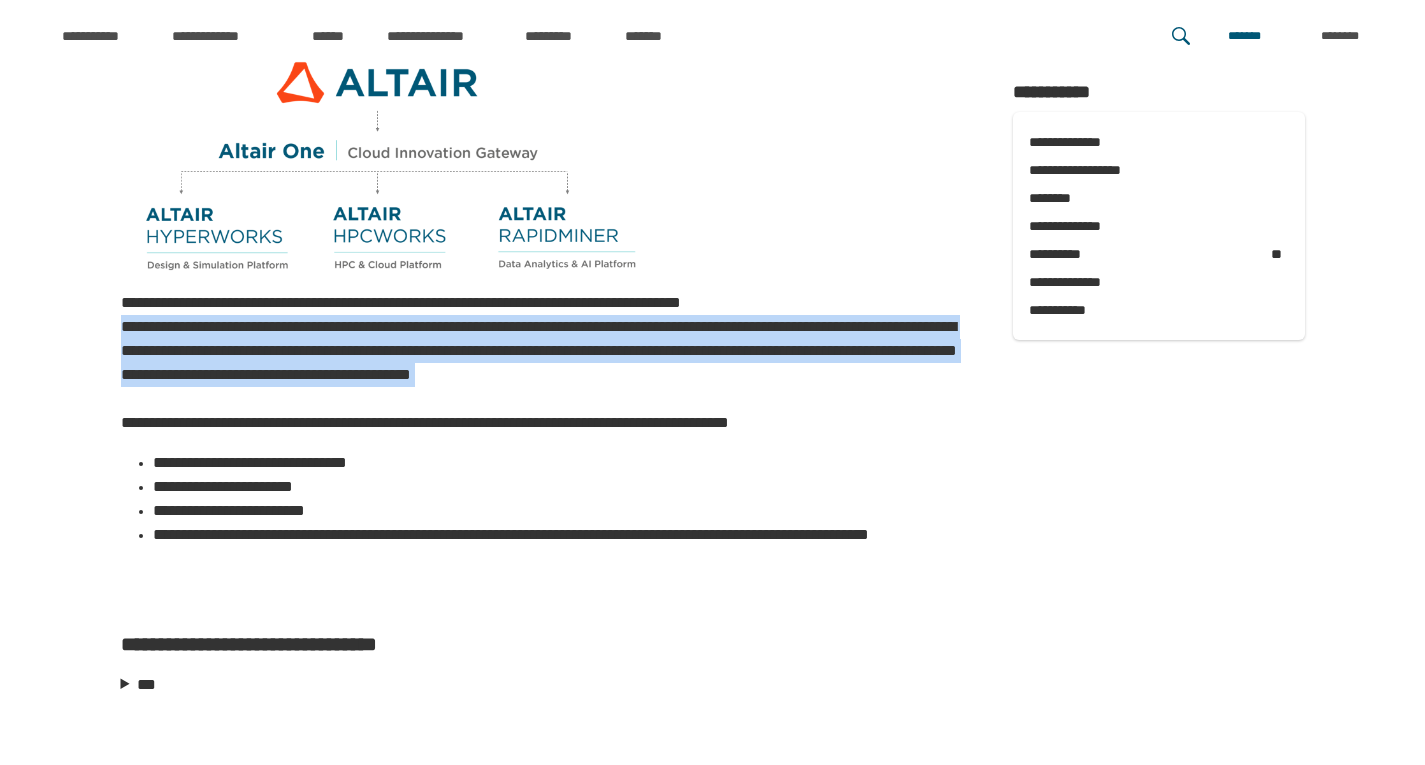 click on "**********" at bounding box center (547, 363) 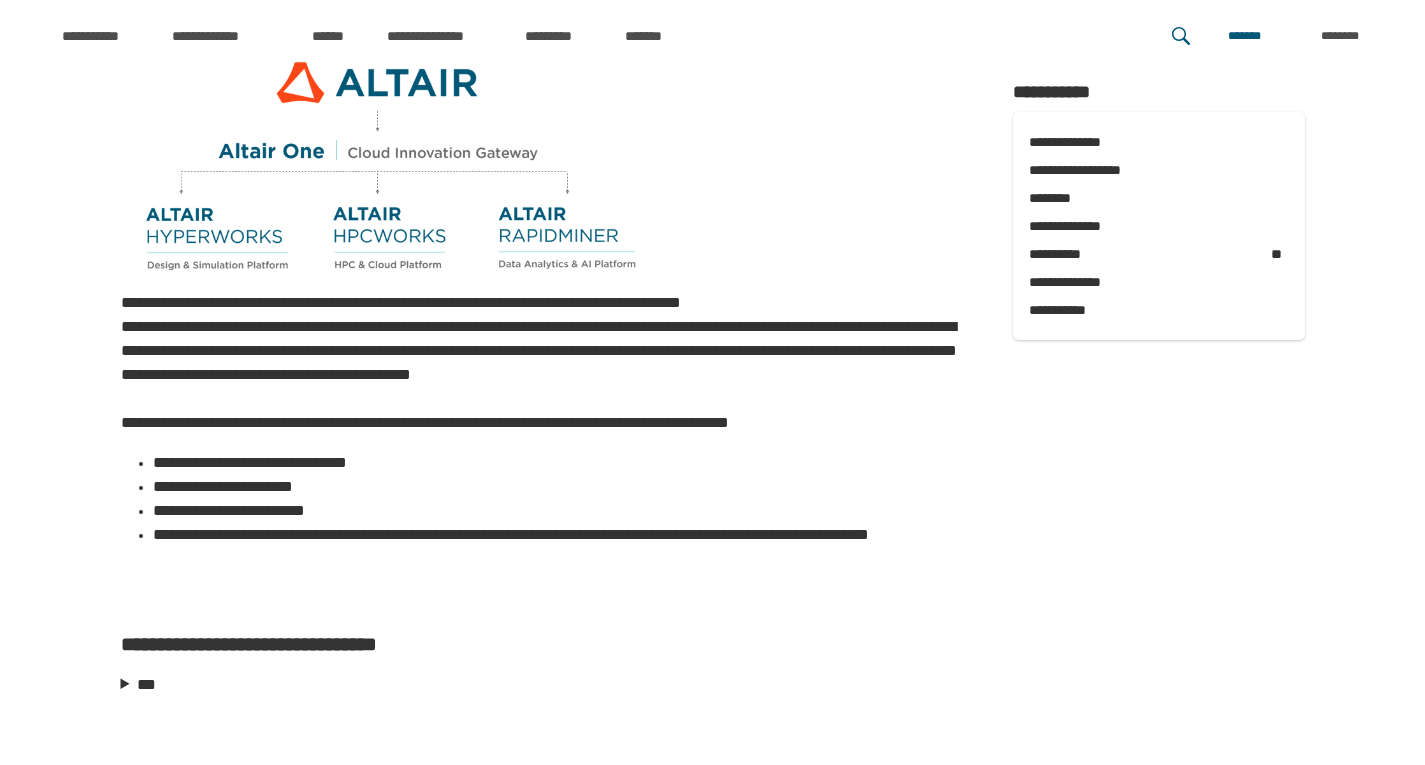 click on "**********" at bounding box center (547, 423) 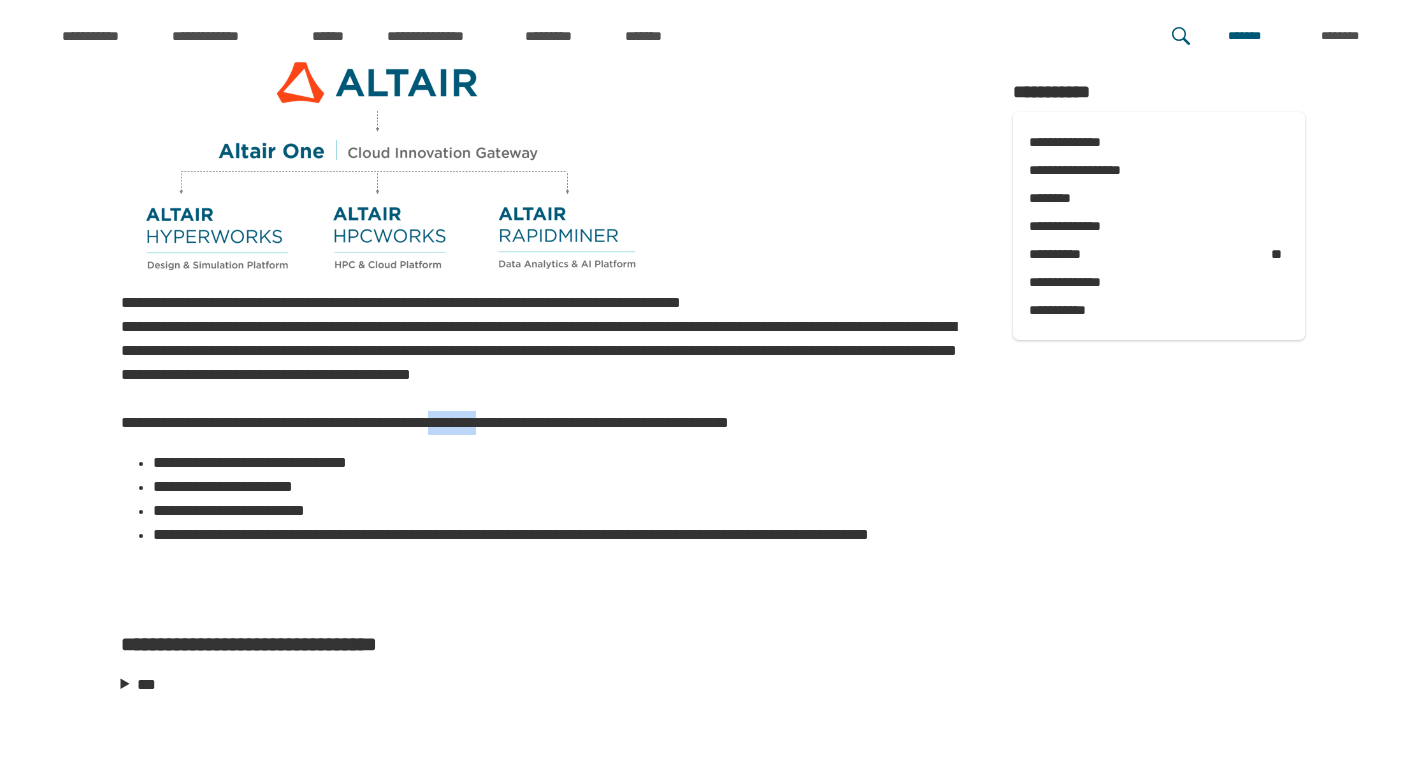 click on "**********" at bounding box center (547, 423) 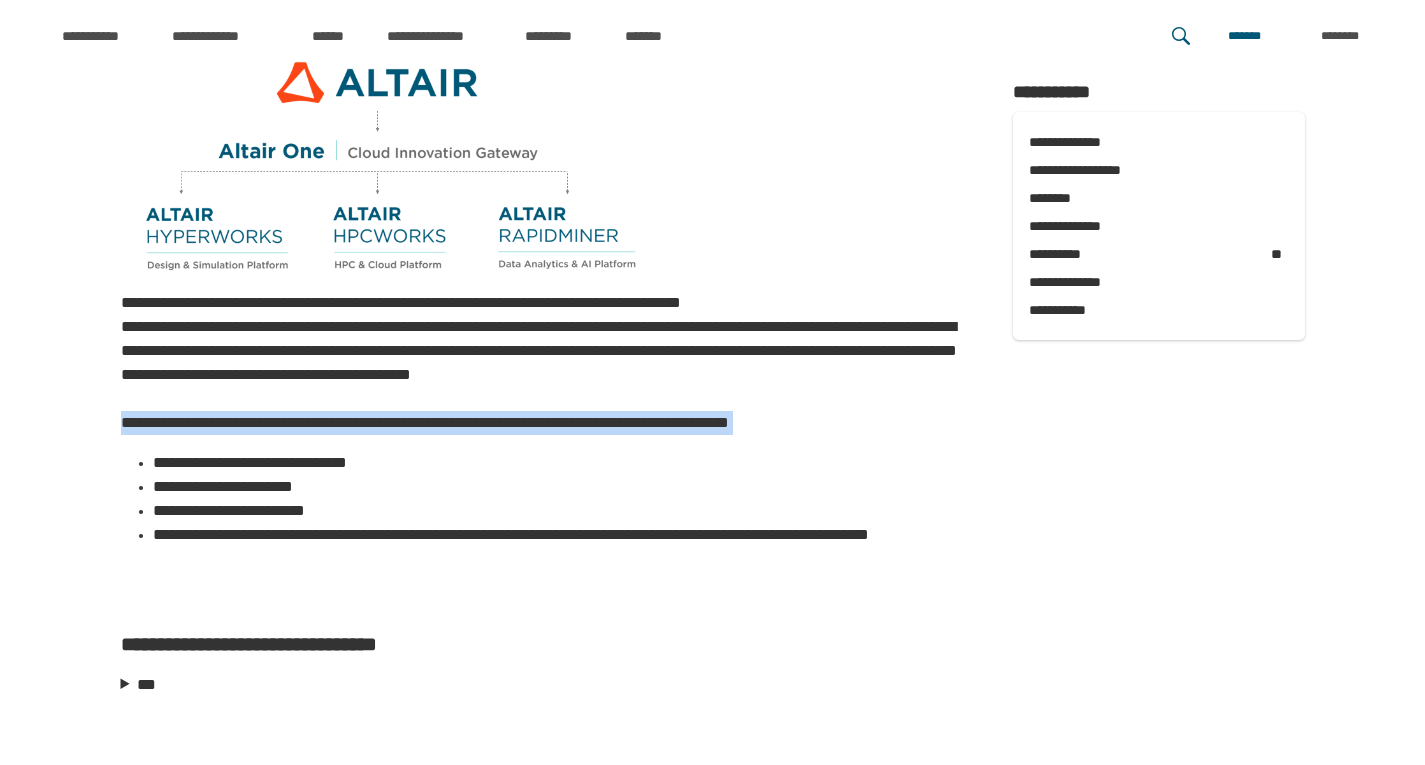 click on "**********" at bounding box center (547, 423) 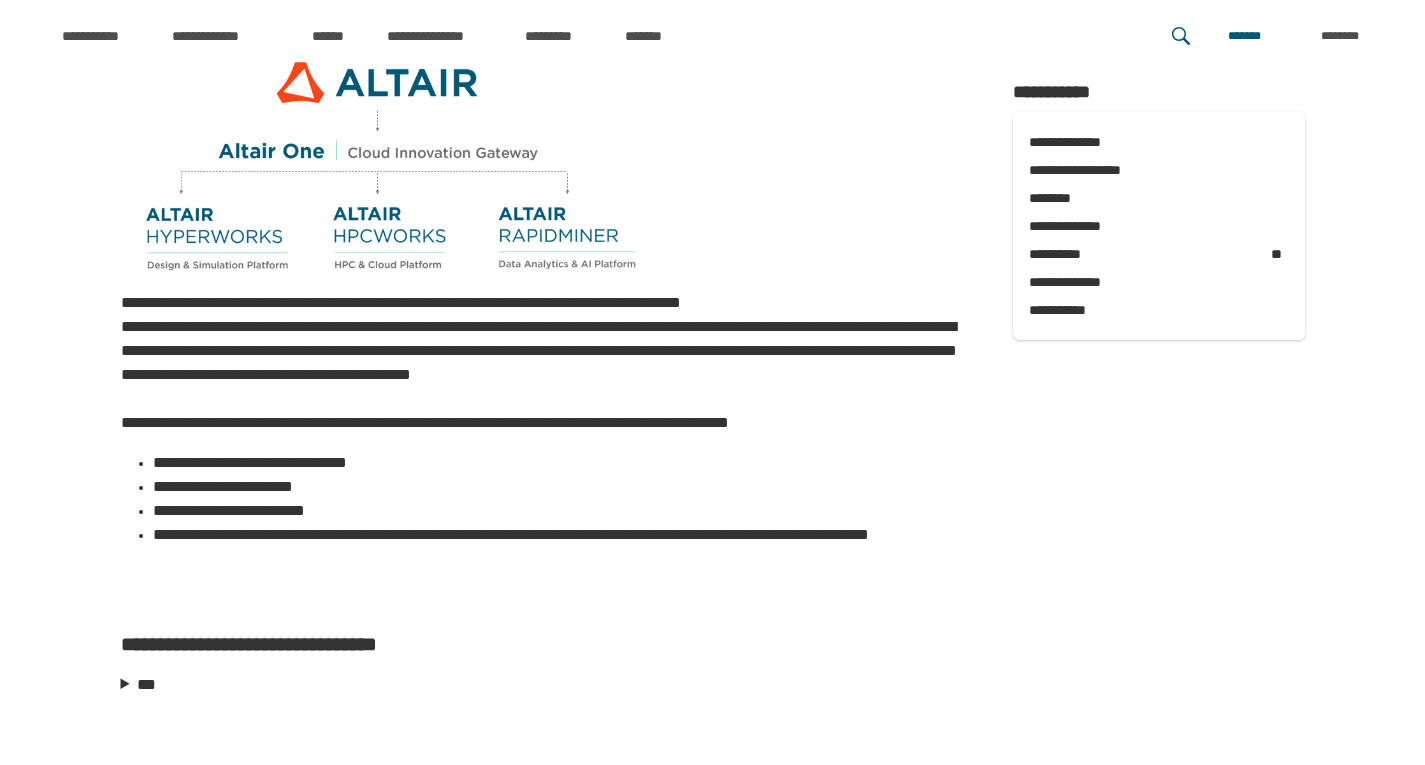 click on "**********" at bounding box center (563, 511) 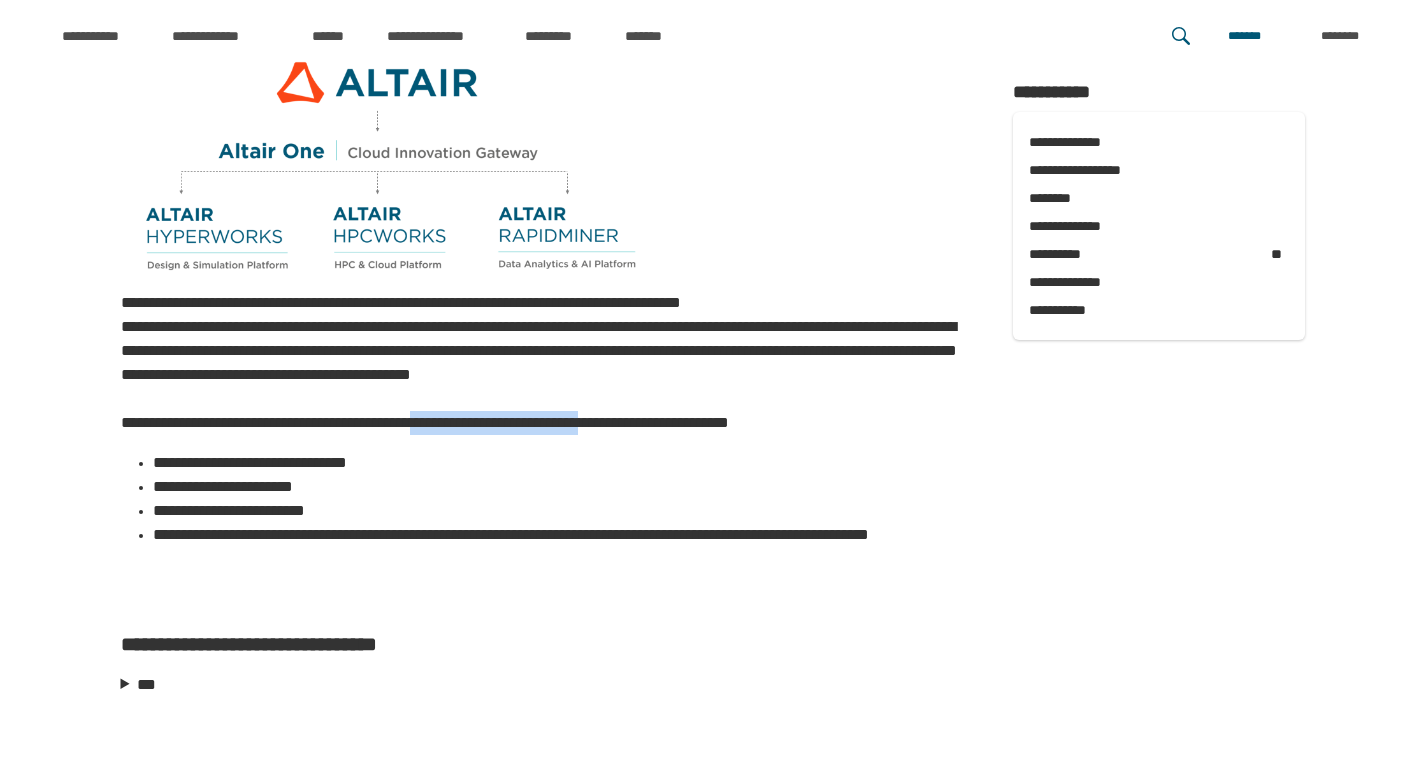 drag, startPoint x: 497, startPoint y: 422, endPoint x: 730, endPoint y: 426, distance: 233.03433 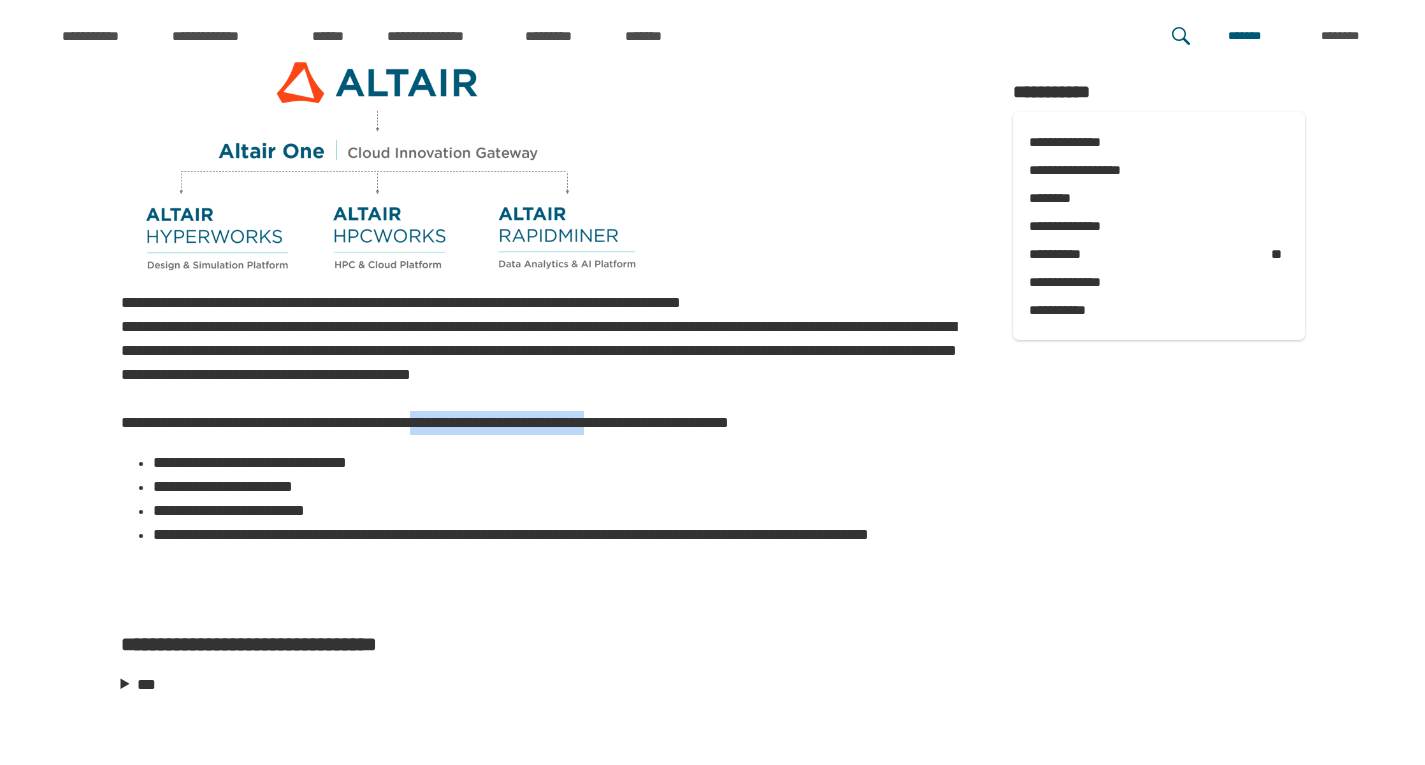 click on "**********" at bounding box center (547, 423) 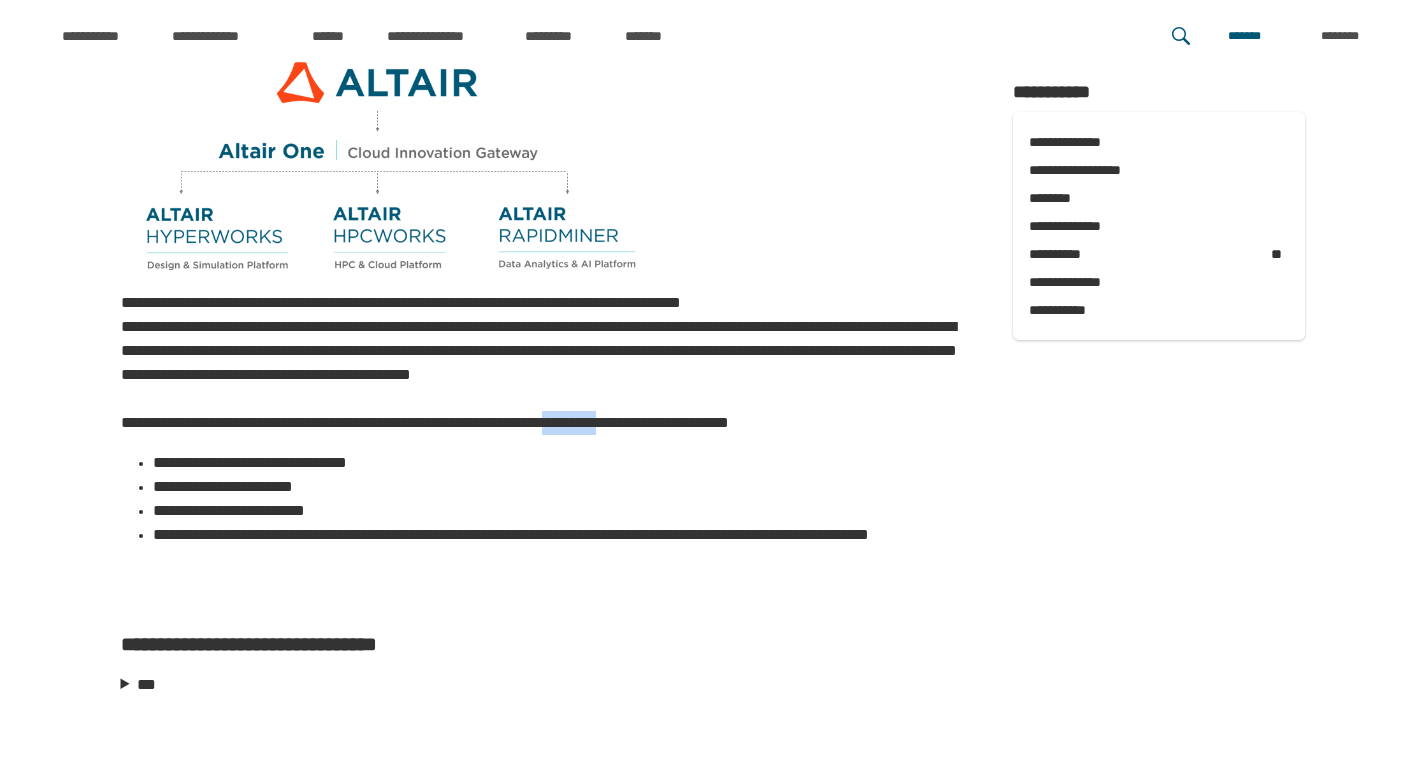 click on "**********" at bounding box center (547, 423) 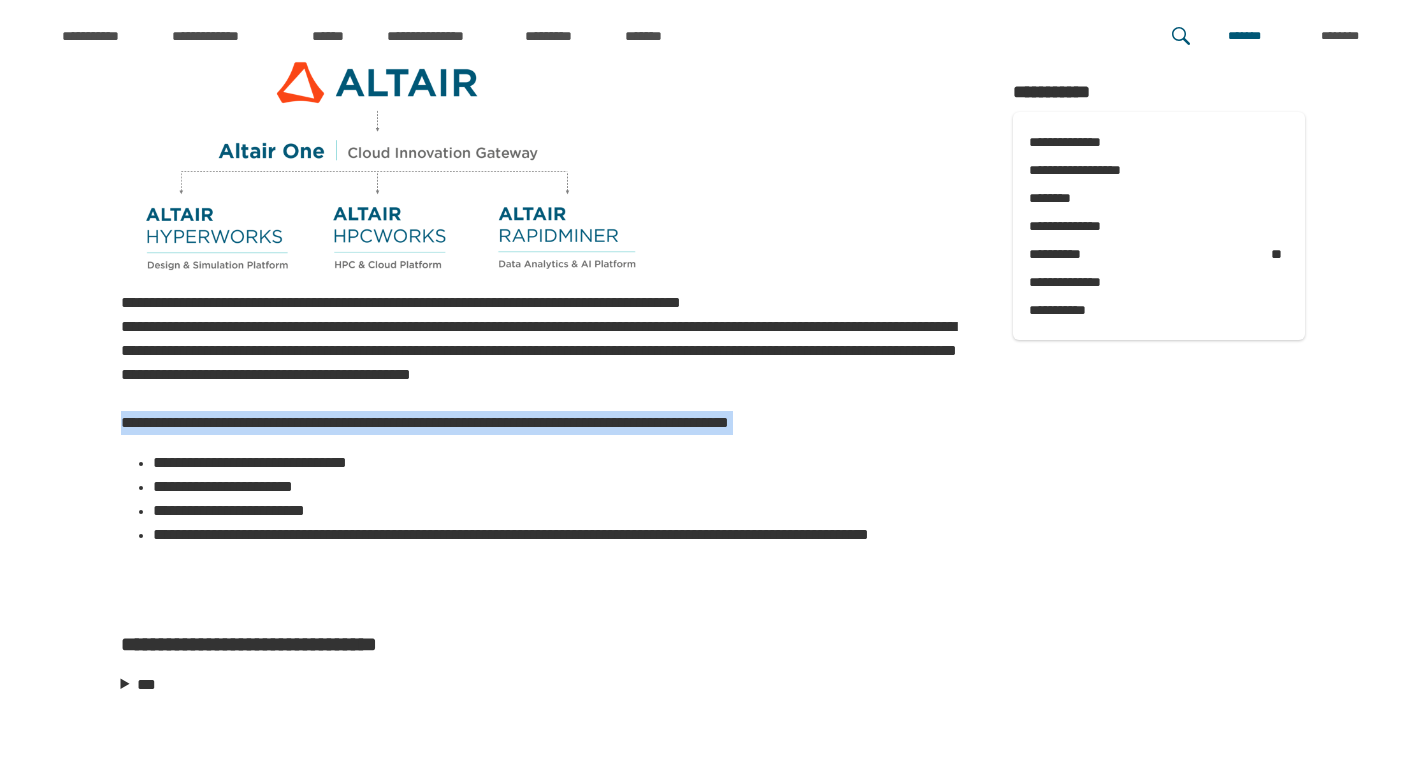 click on "**********" at bounding box center [547, 423] 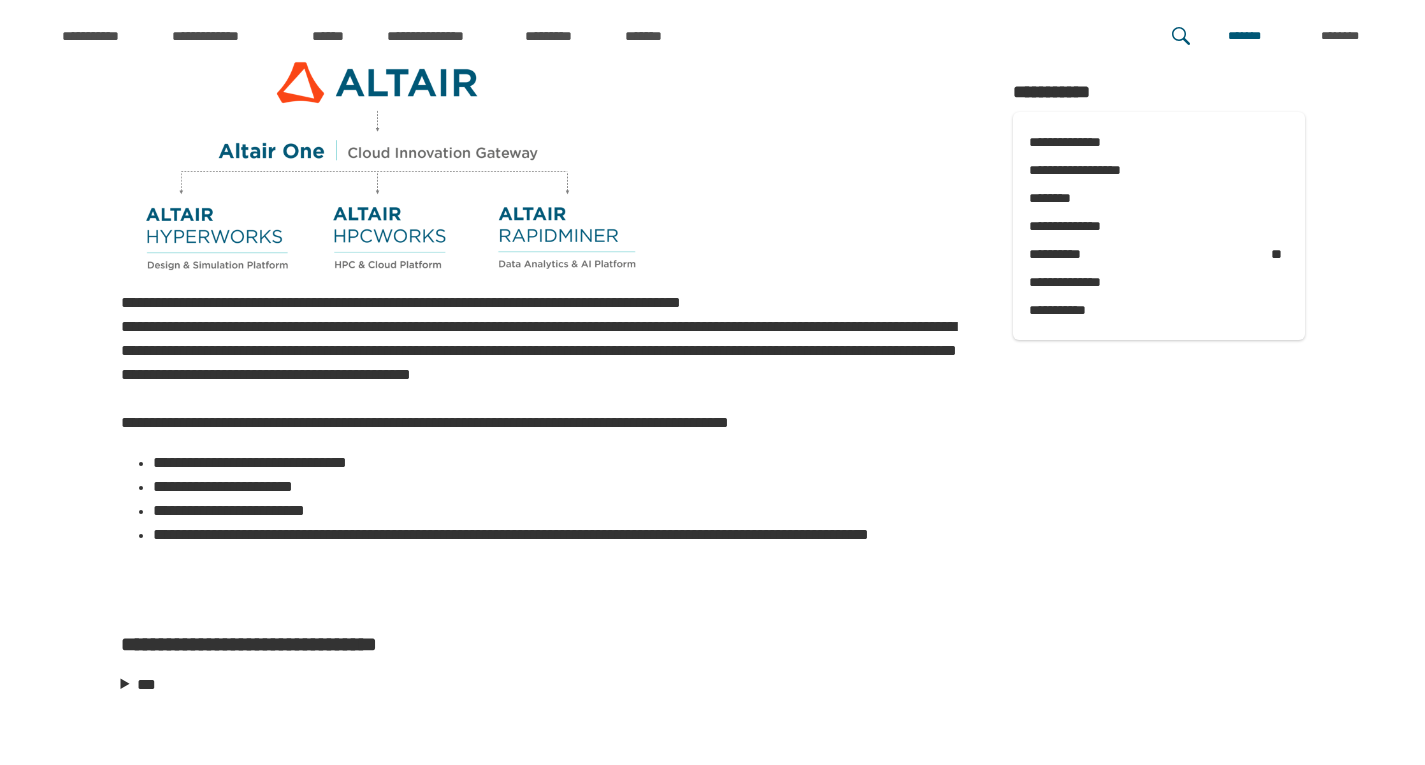 click on "**********" at bounding box center [563, 547] 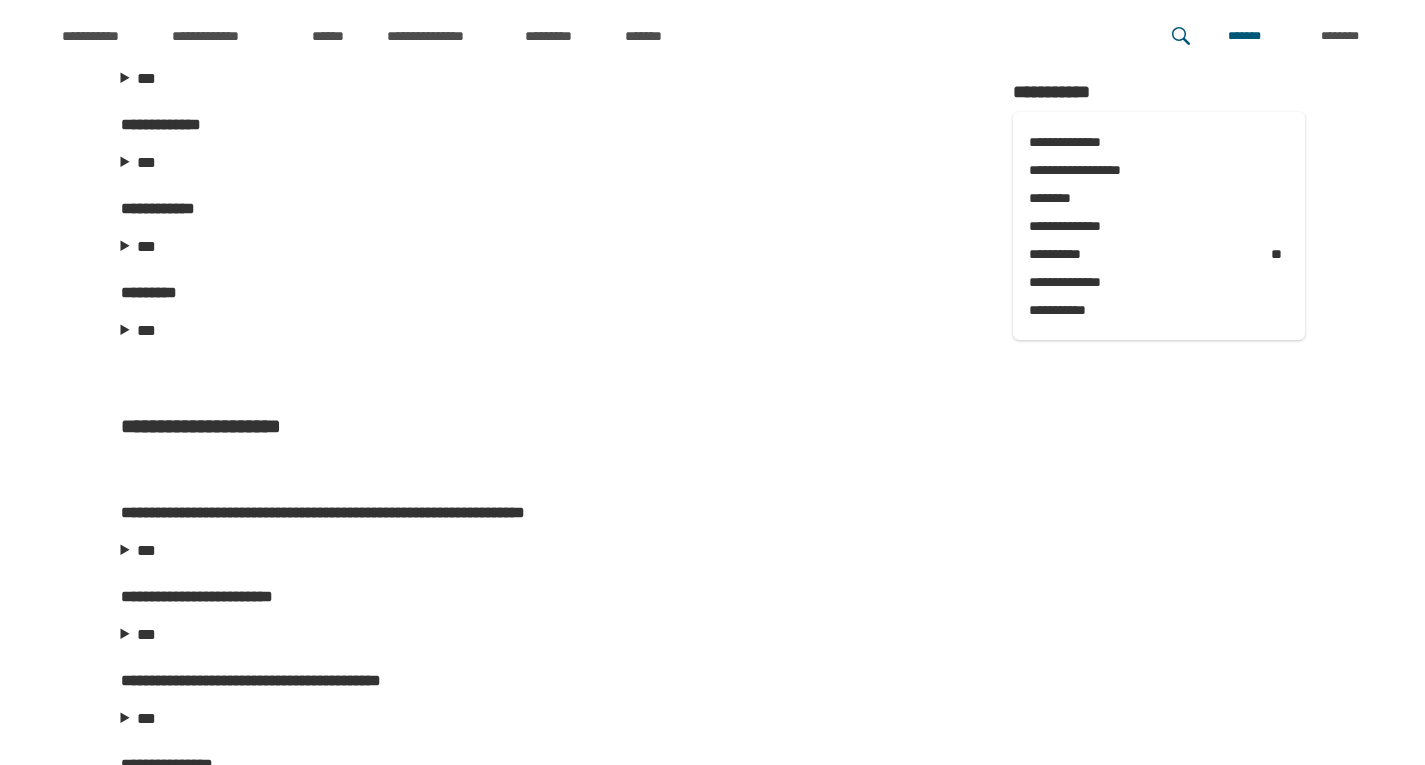 scroll, scrollTop: 2900, scrollLeft: 0, axis: vertical 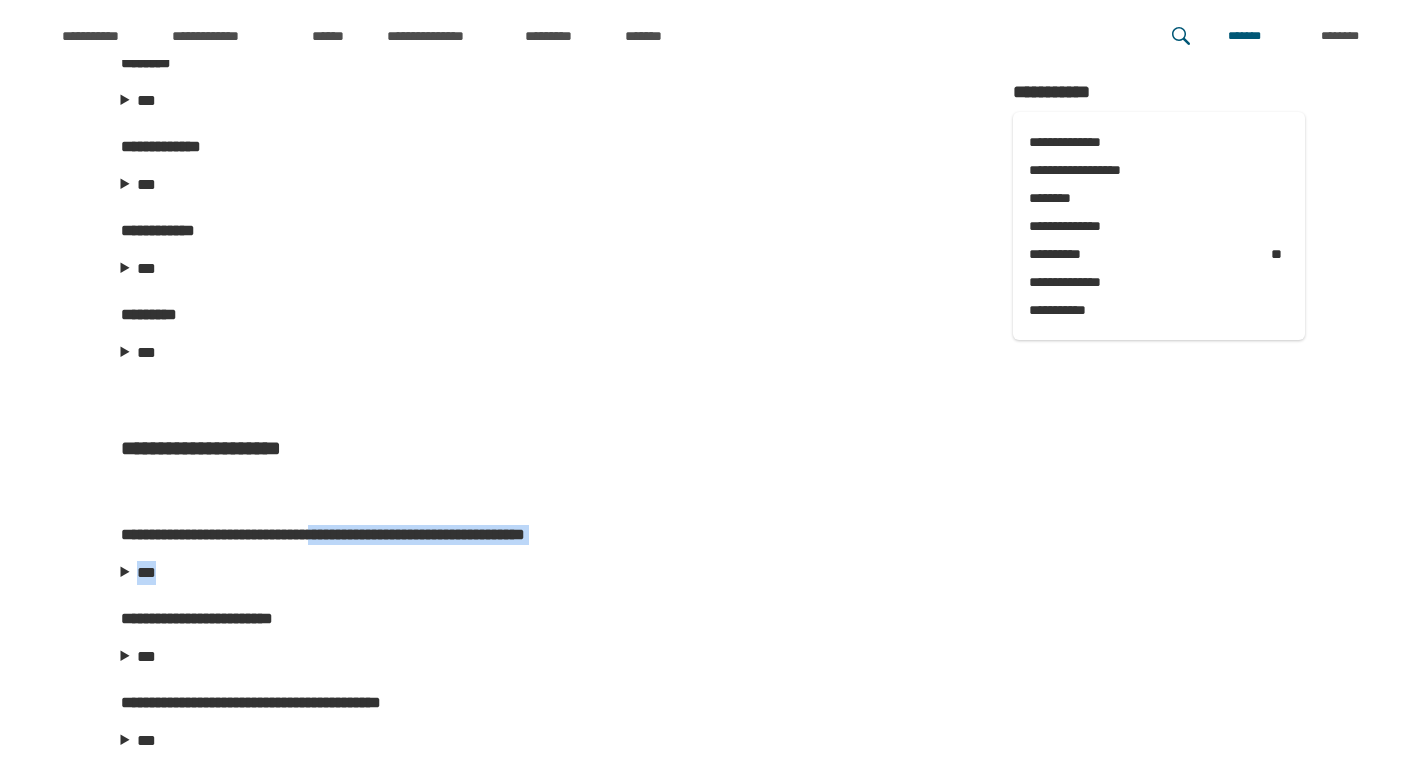 drag, startPoint x: 515, startPoint y: 542, endPoint x: 619, endPoint y: 545, distance: 104.04326 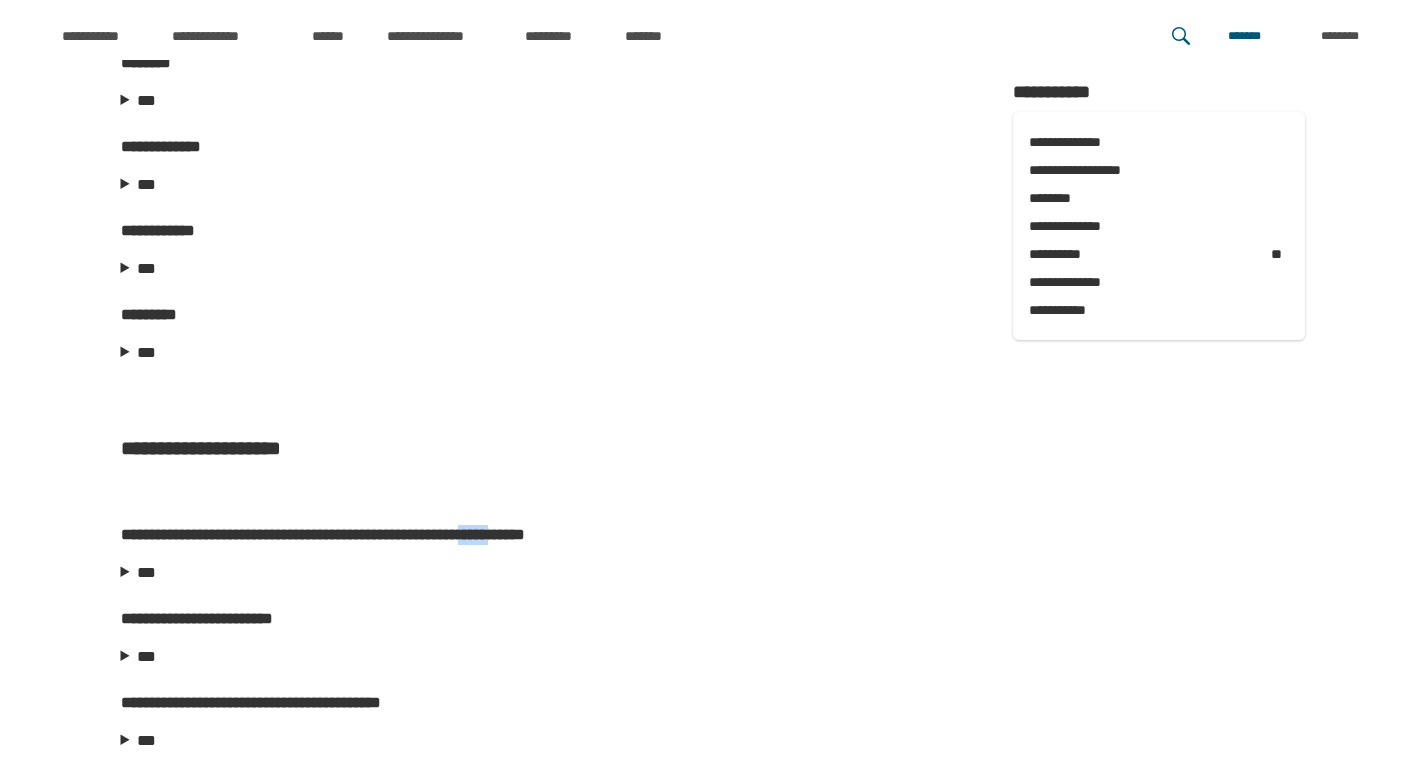 click on "**********" at bounding box center [547, 1035] 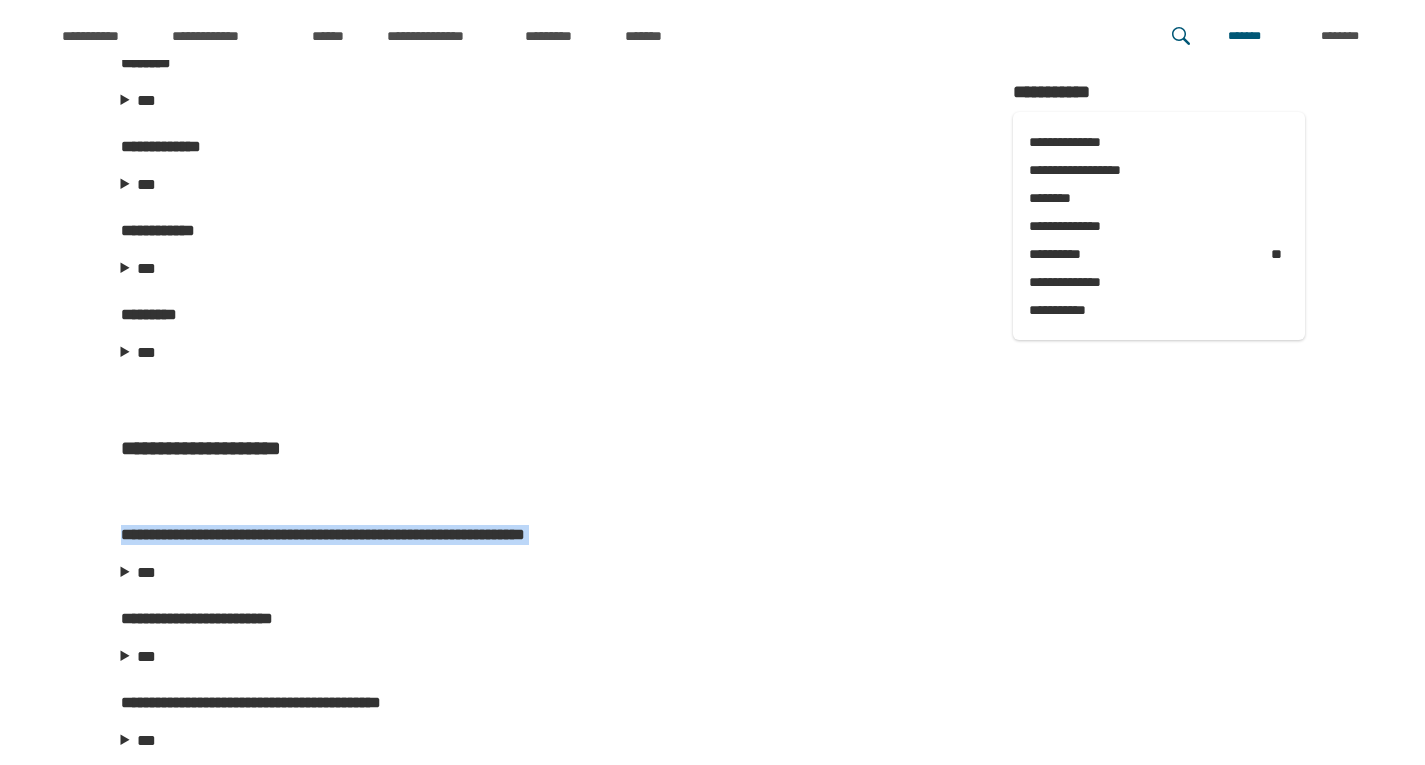 click on "**********" at bounding box center [547, 1035] 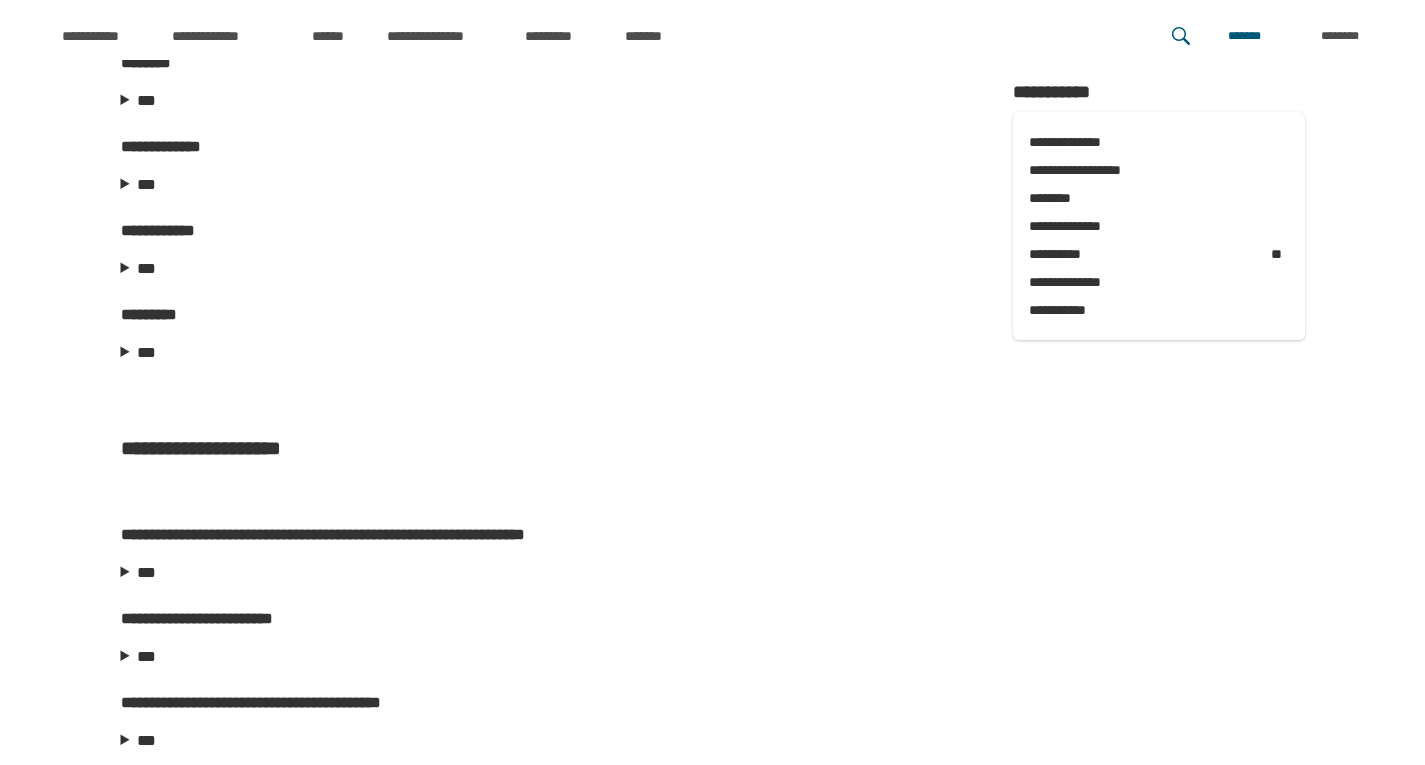 click on "**********" at bounding box center [547, 1035] 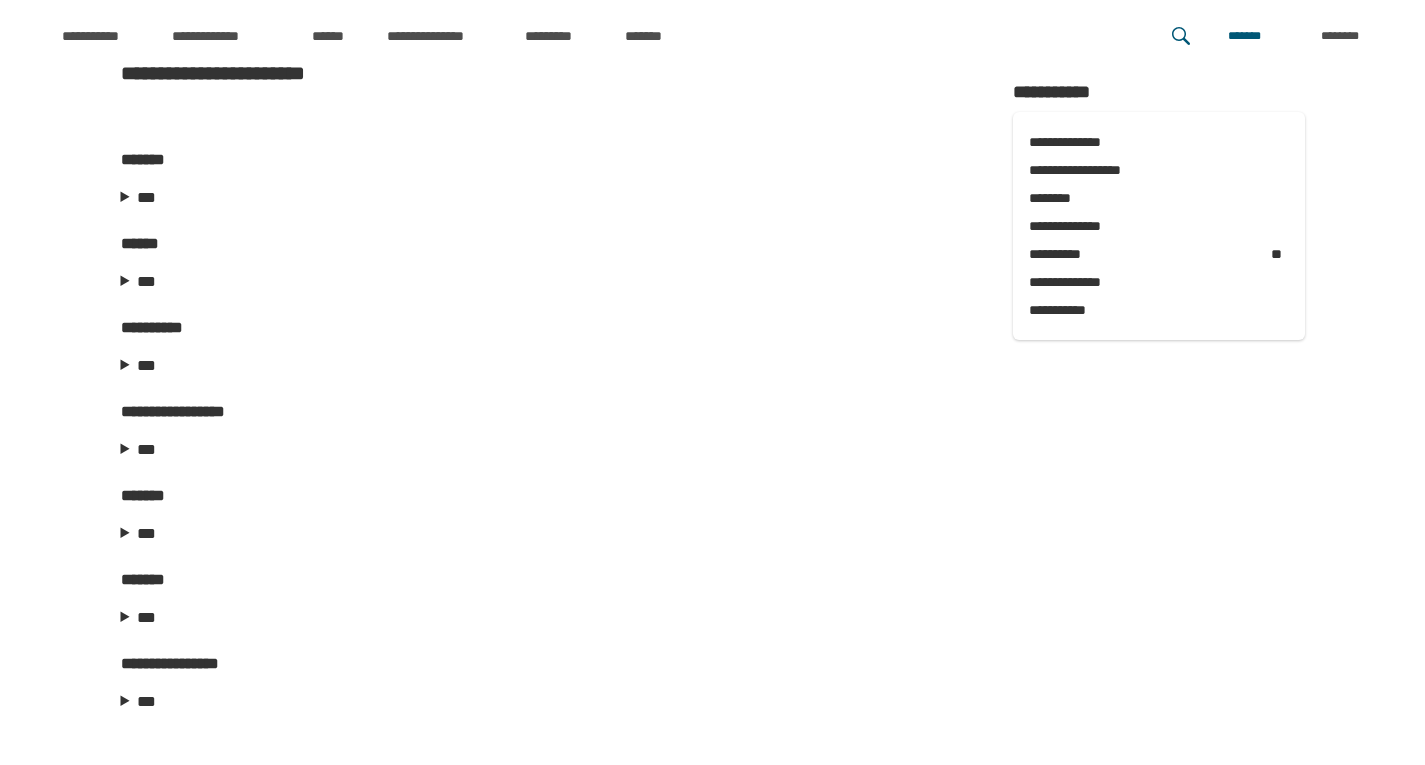 scroll, scrollTop: 5000, scrollLeft: 0, axis: vertical 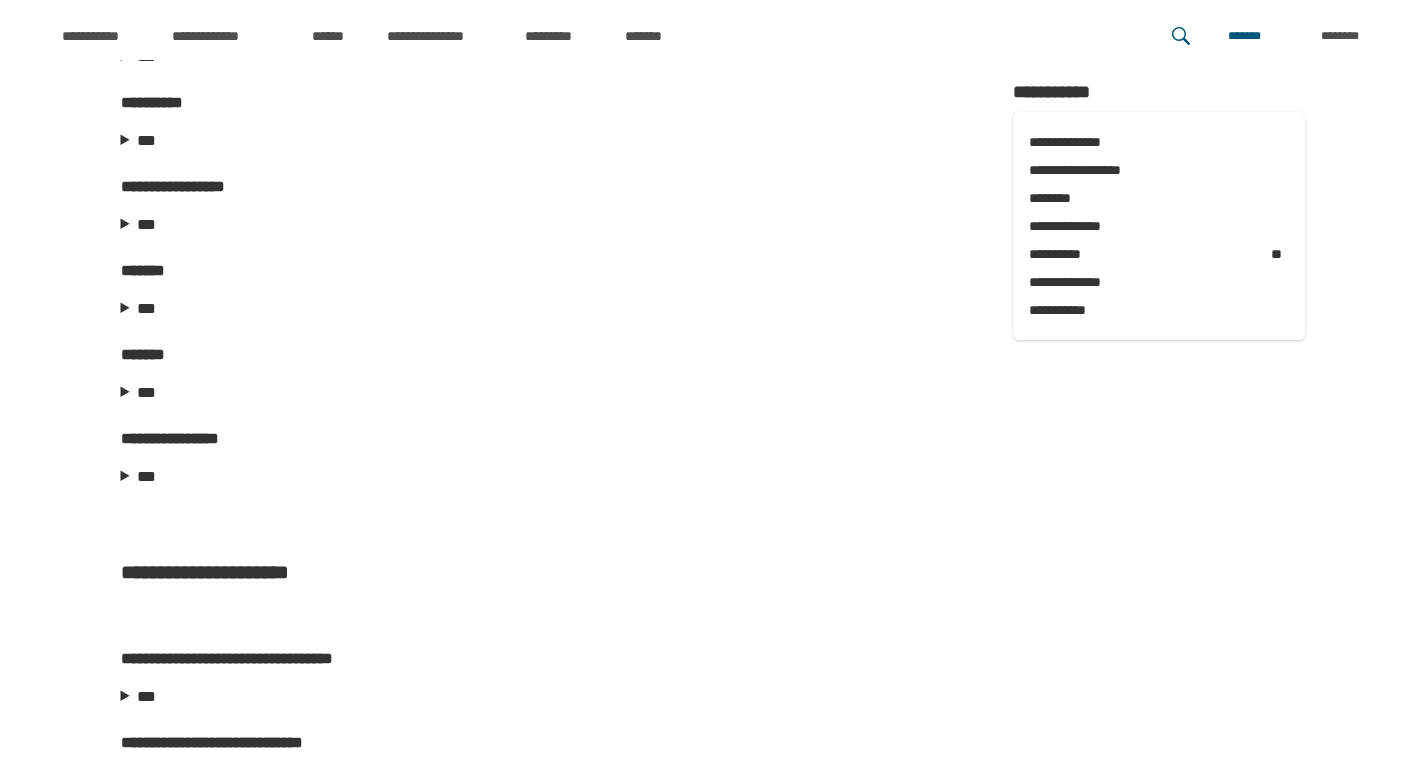 click on "***" at bounding box center [547, 141] 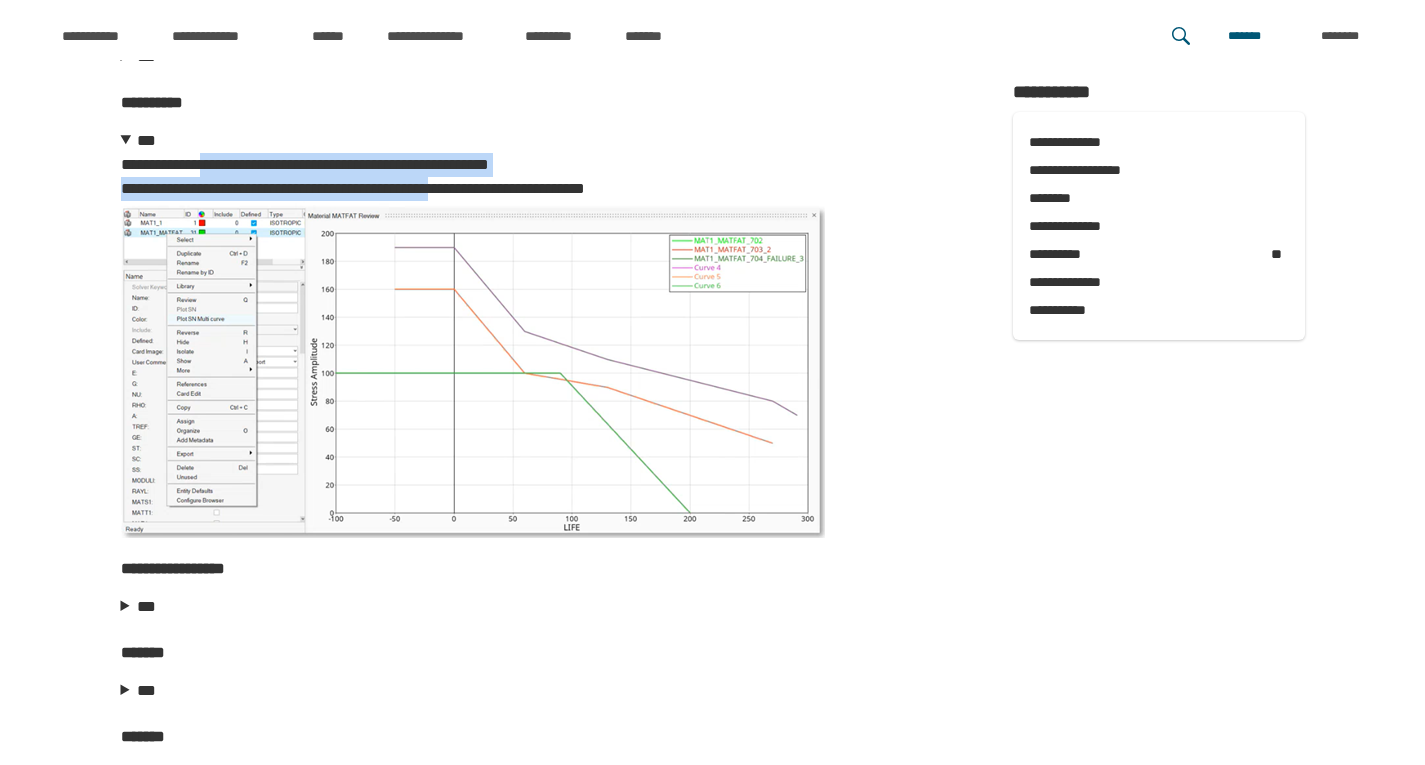 drag, startPoint x: 235, startPoint y: 170, endPoint x: 554, endPoint y: 178, distance: 319.1003 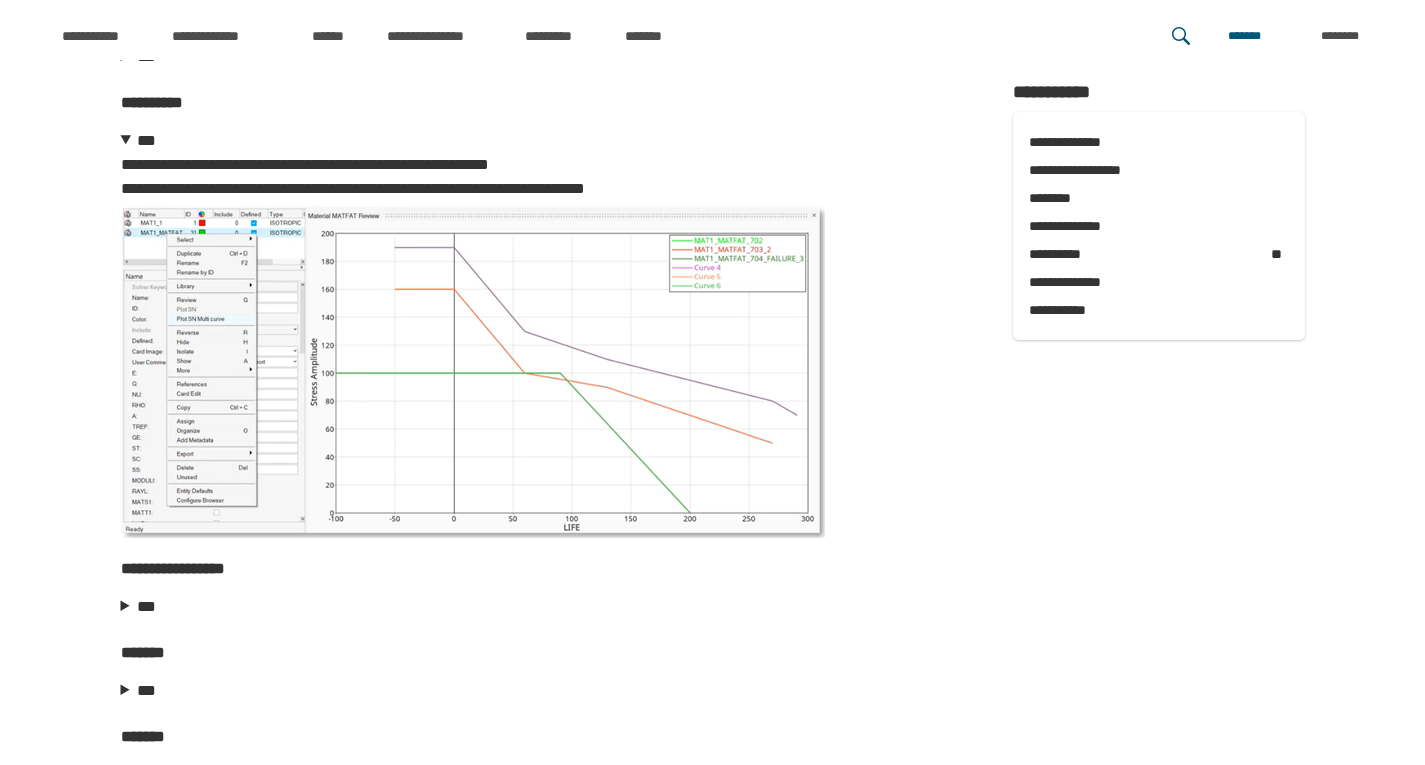 click on "**********" at bounding box center (547, 189) 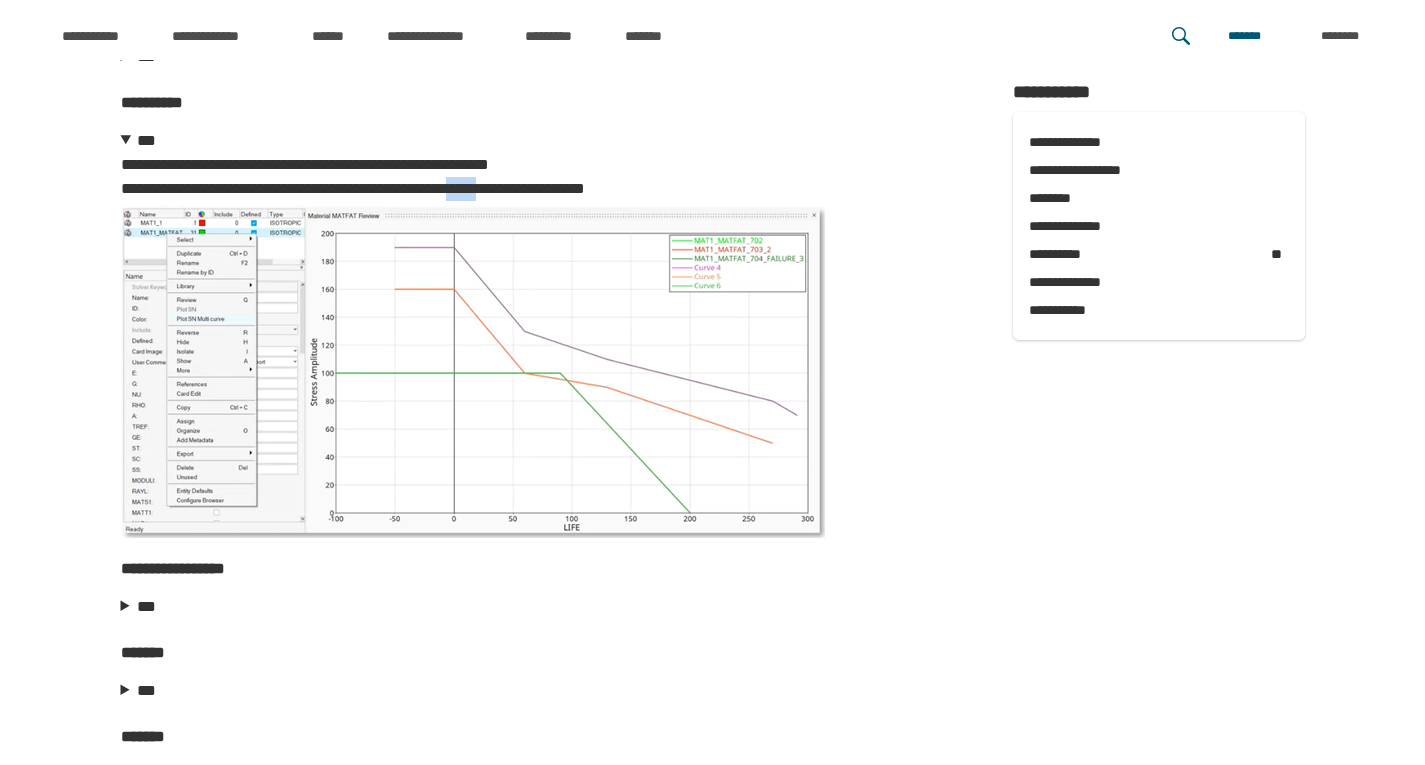 click on "**********" at bounding box center (547, 189) 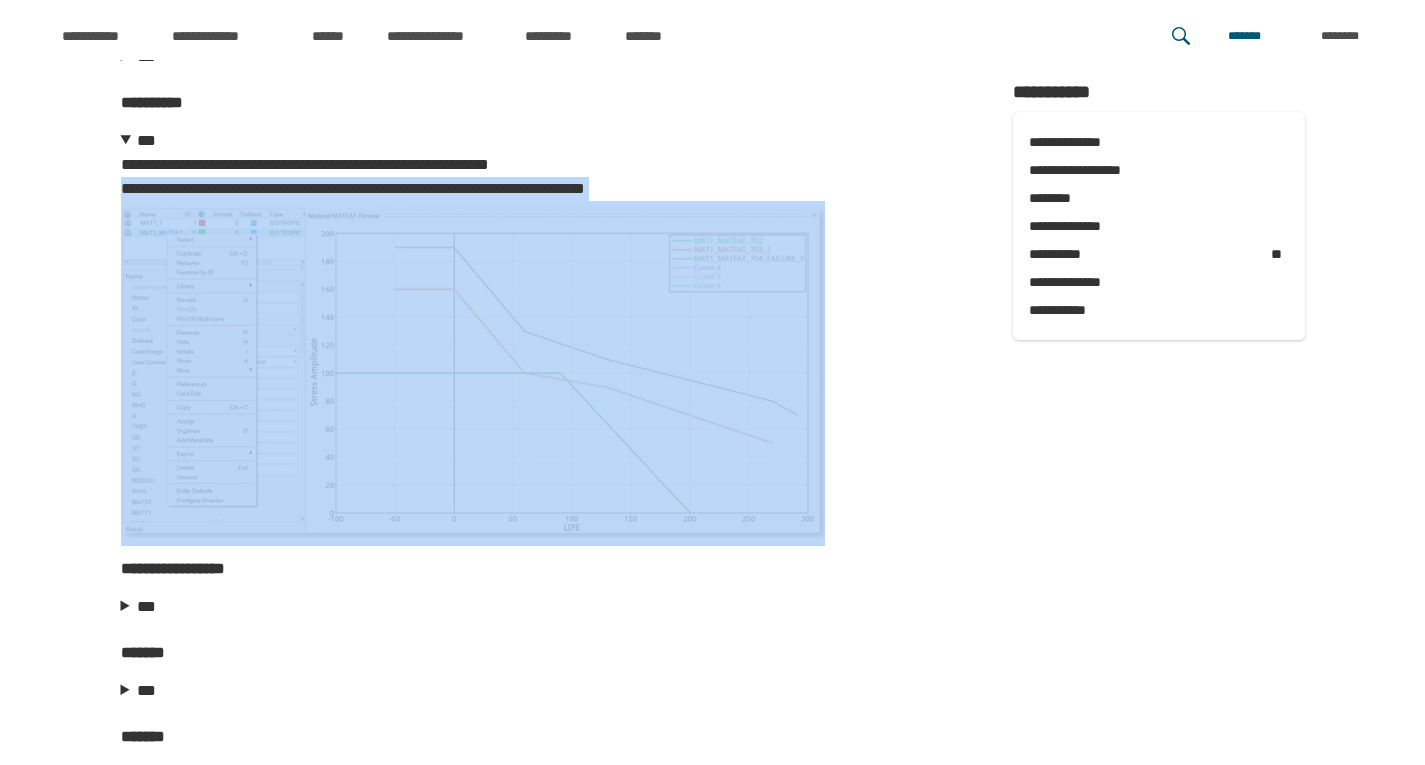 click on "**********" at bounding box center [547, 189] 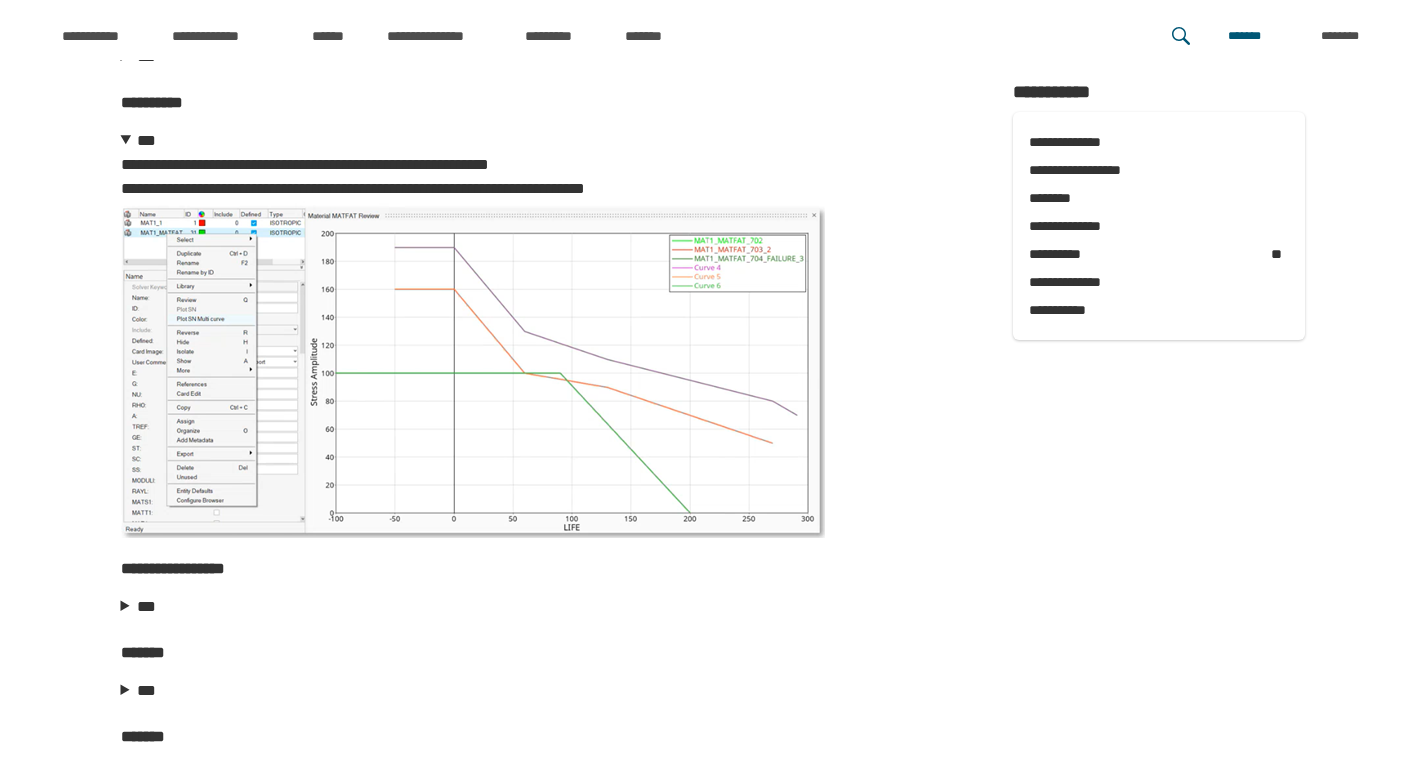 click on "**********" at bounding box center [547, 165] 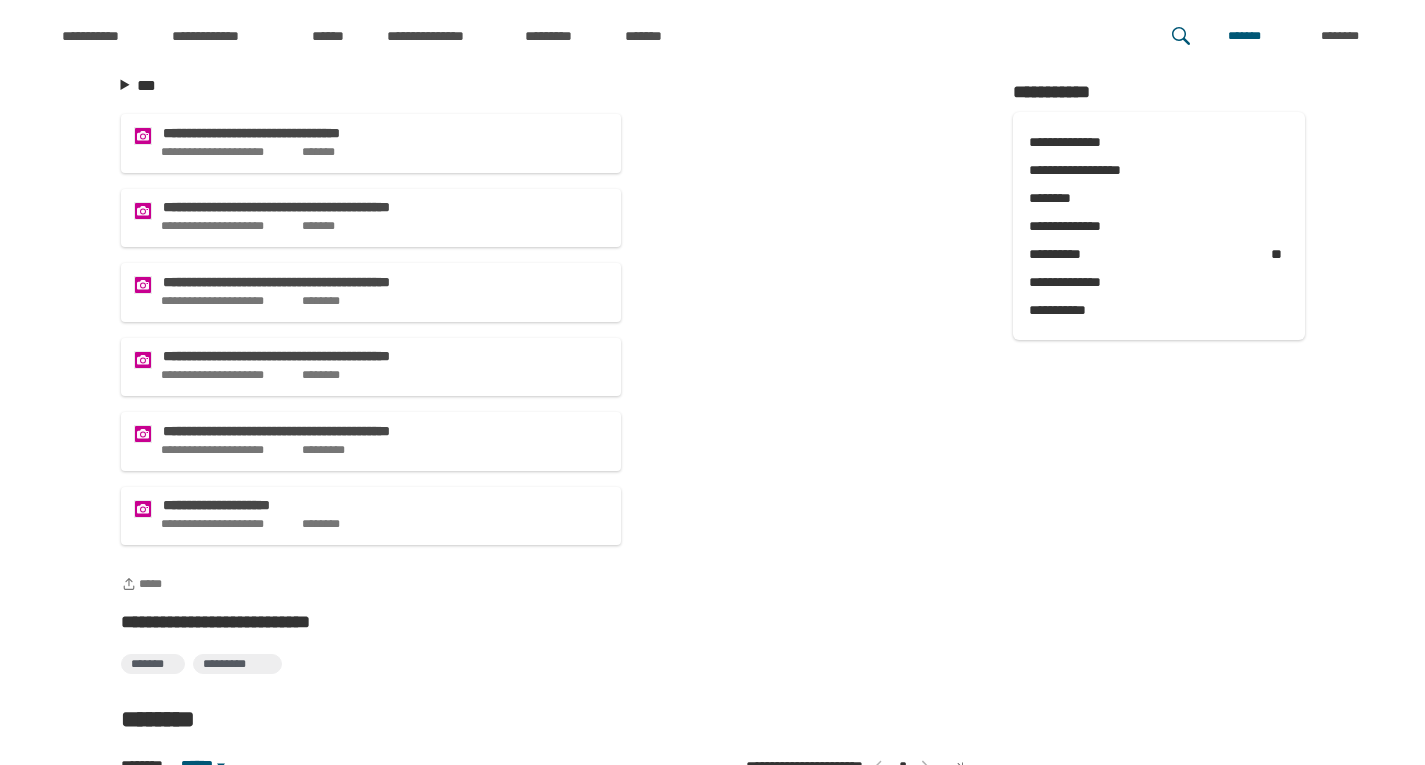 scroll, scrollTop: 7642, scrollLeft: 0, axis: vertical 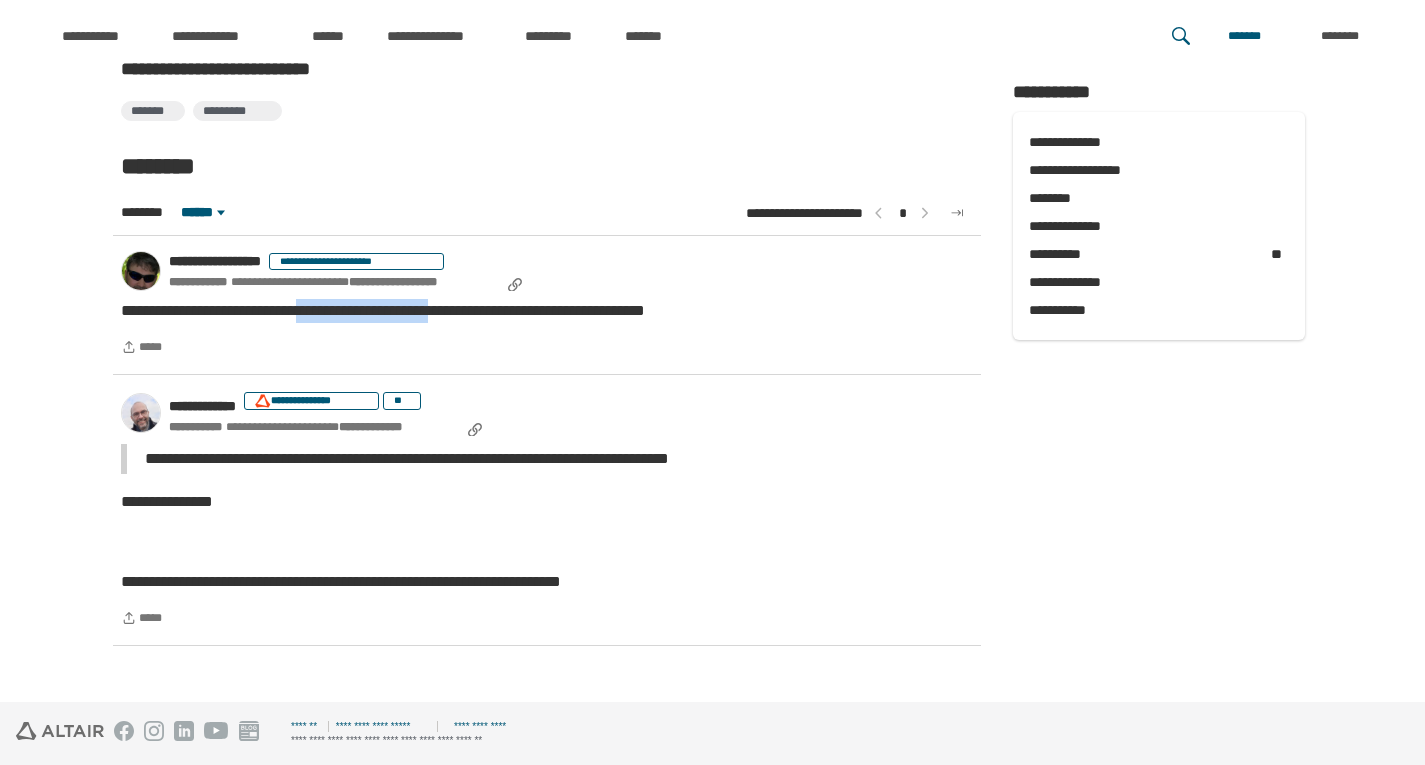 drag, startPoint x: 348, startPoint y: 316, endPoint x: 562, endPoint y: 322, distance: 214.08409 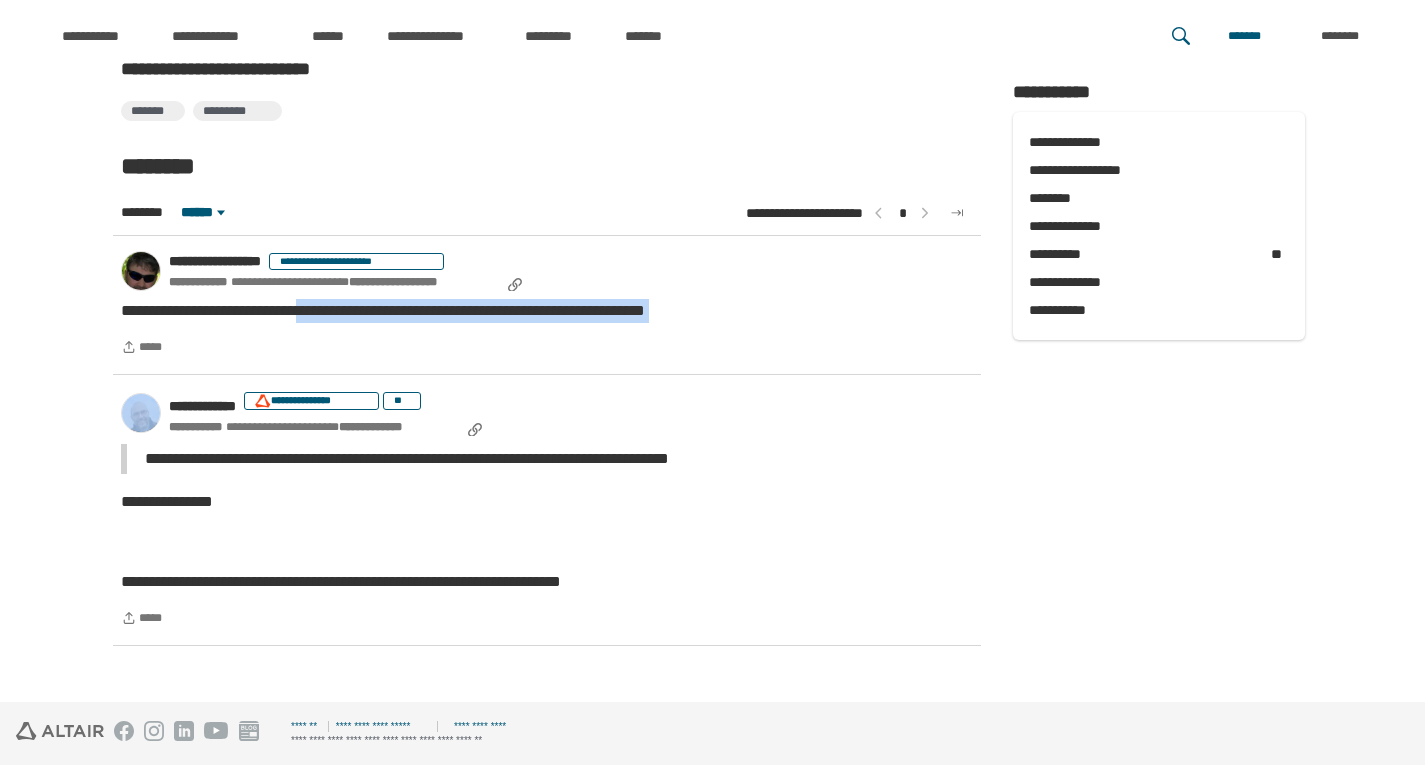 click on "**********" at bounding box center (547, 305) 